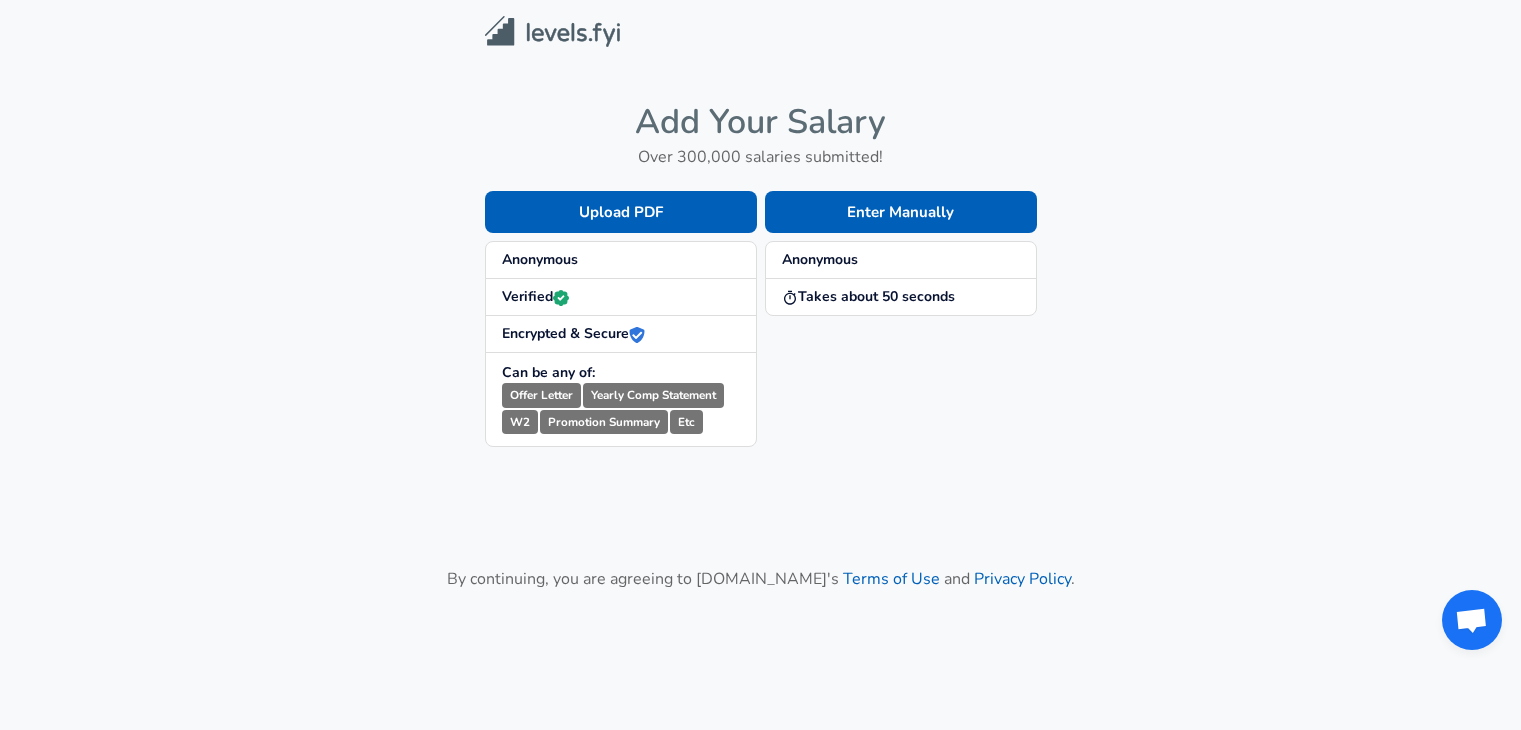 scroll, scrollTop: 0, scrollLeft: 0, axis: both 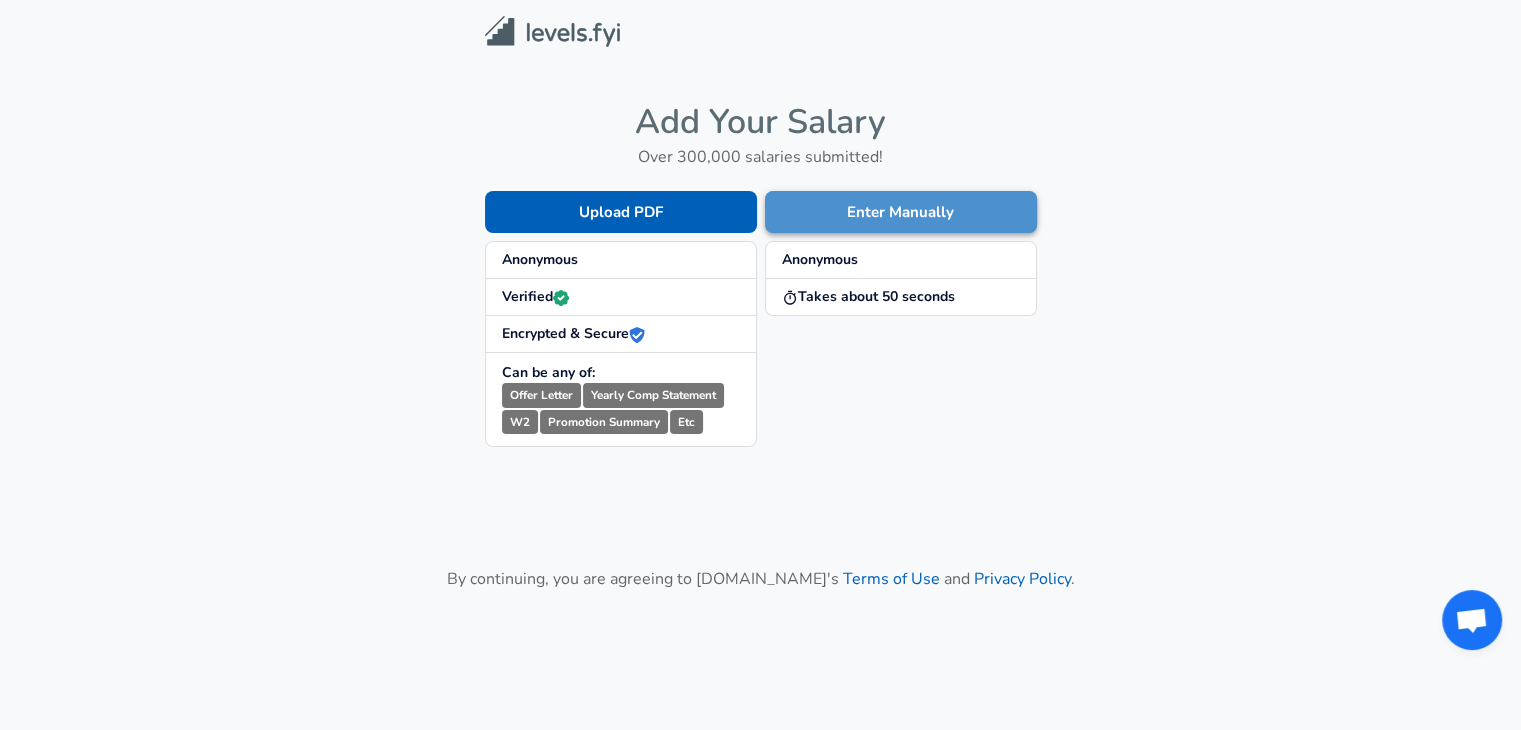 click on "Enter Manually" at bounding box center (901, 212) 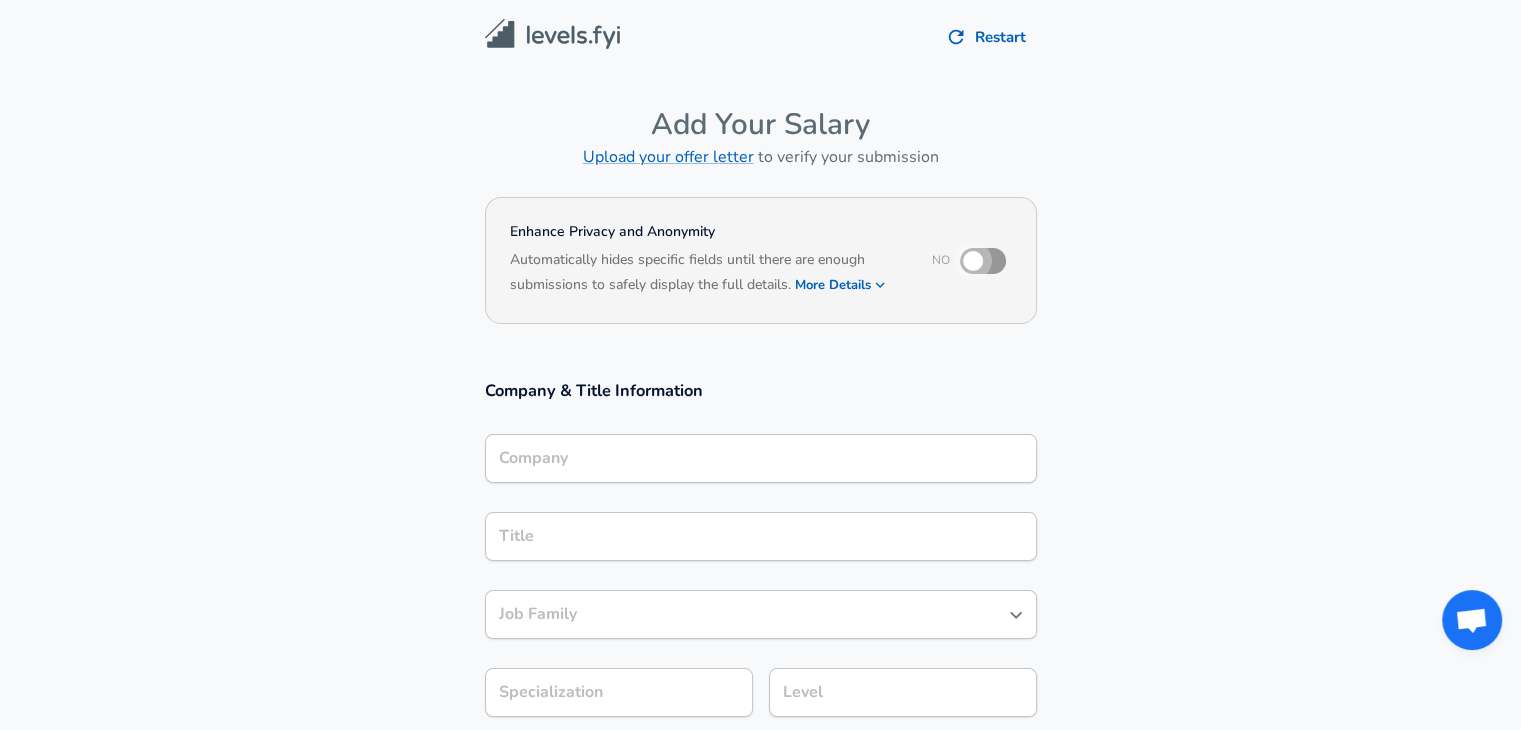 click at bounding box center [973, 261] 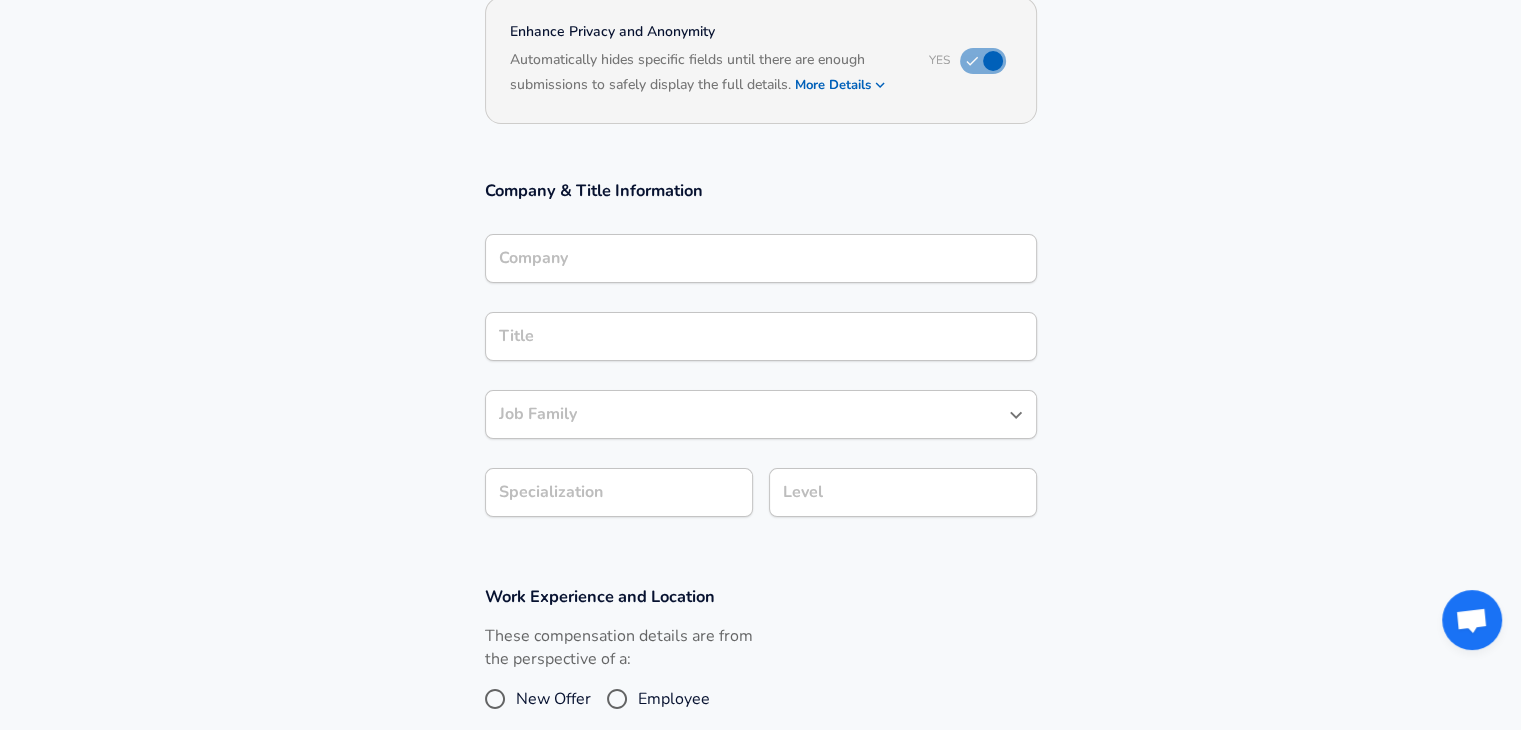 click on "Company" at bounding box center (761, 258) 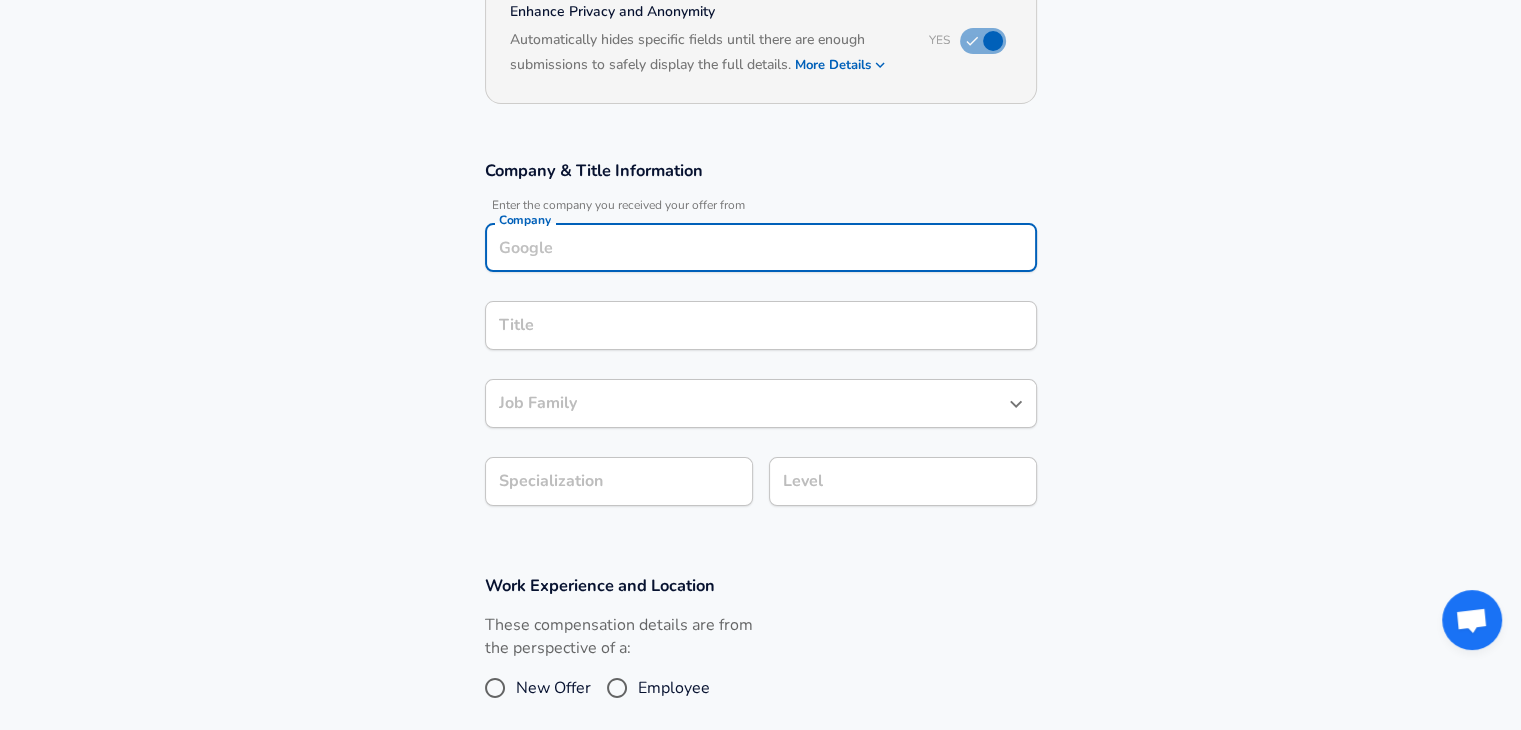 type on "E" 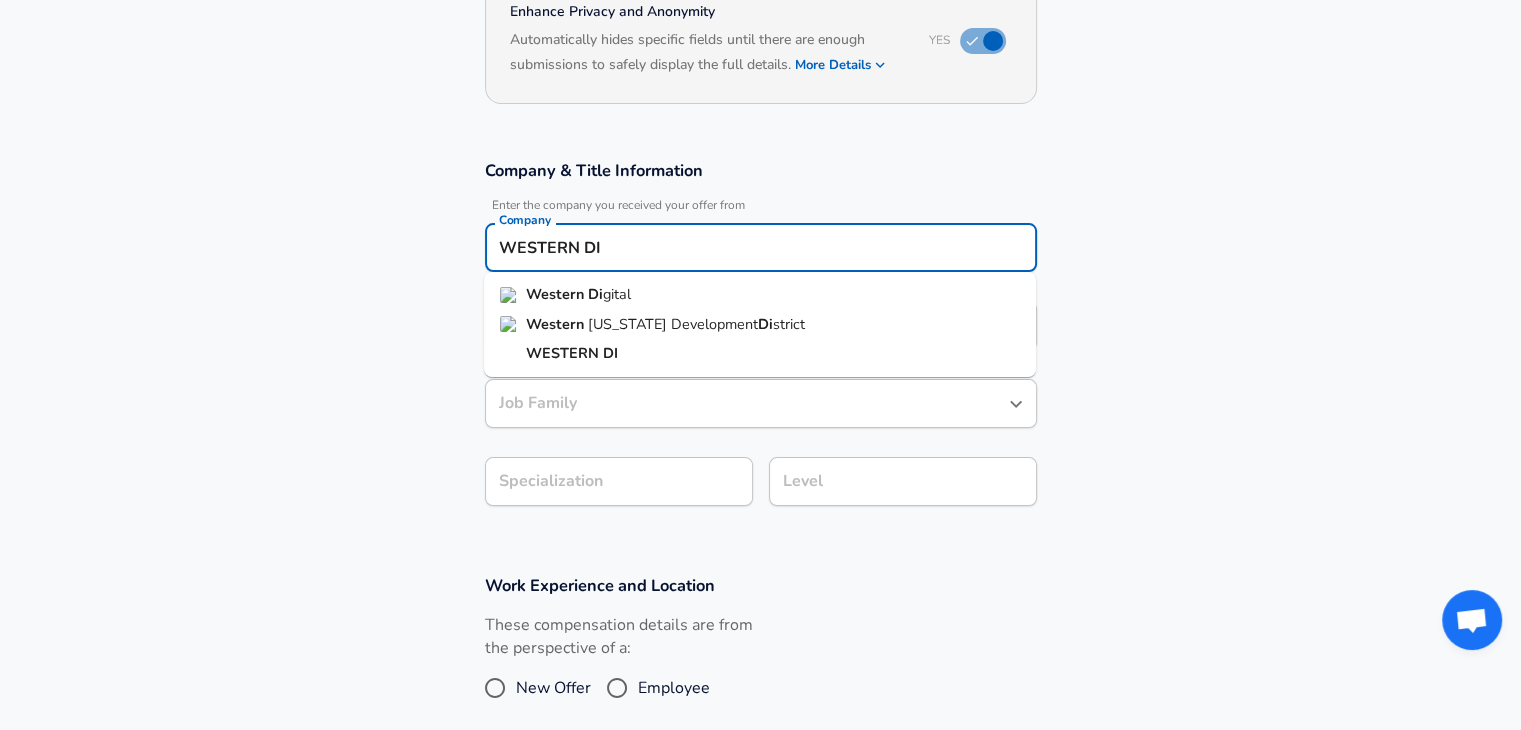 click on "gital" at bounding box center [617, 294] 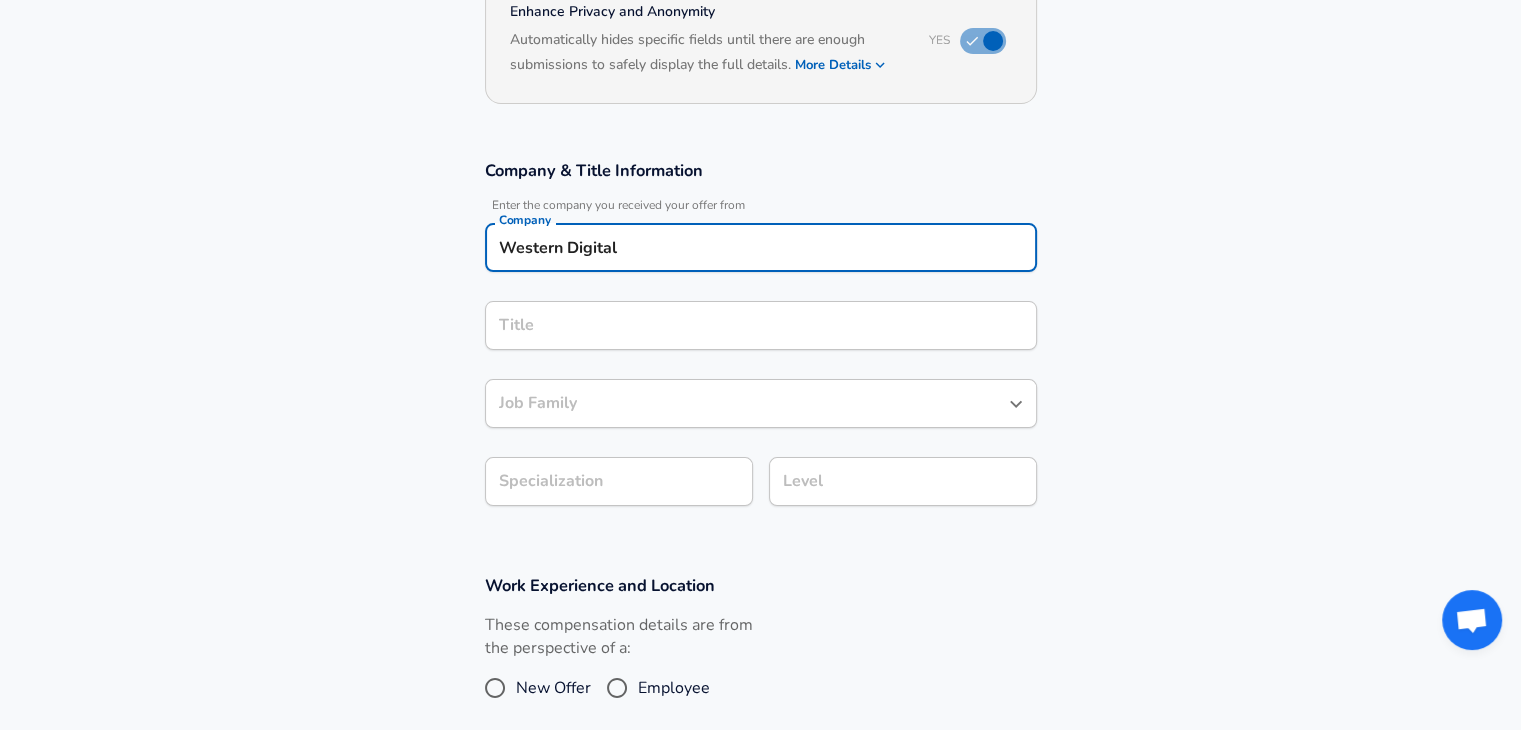 type on "Western Digital" 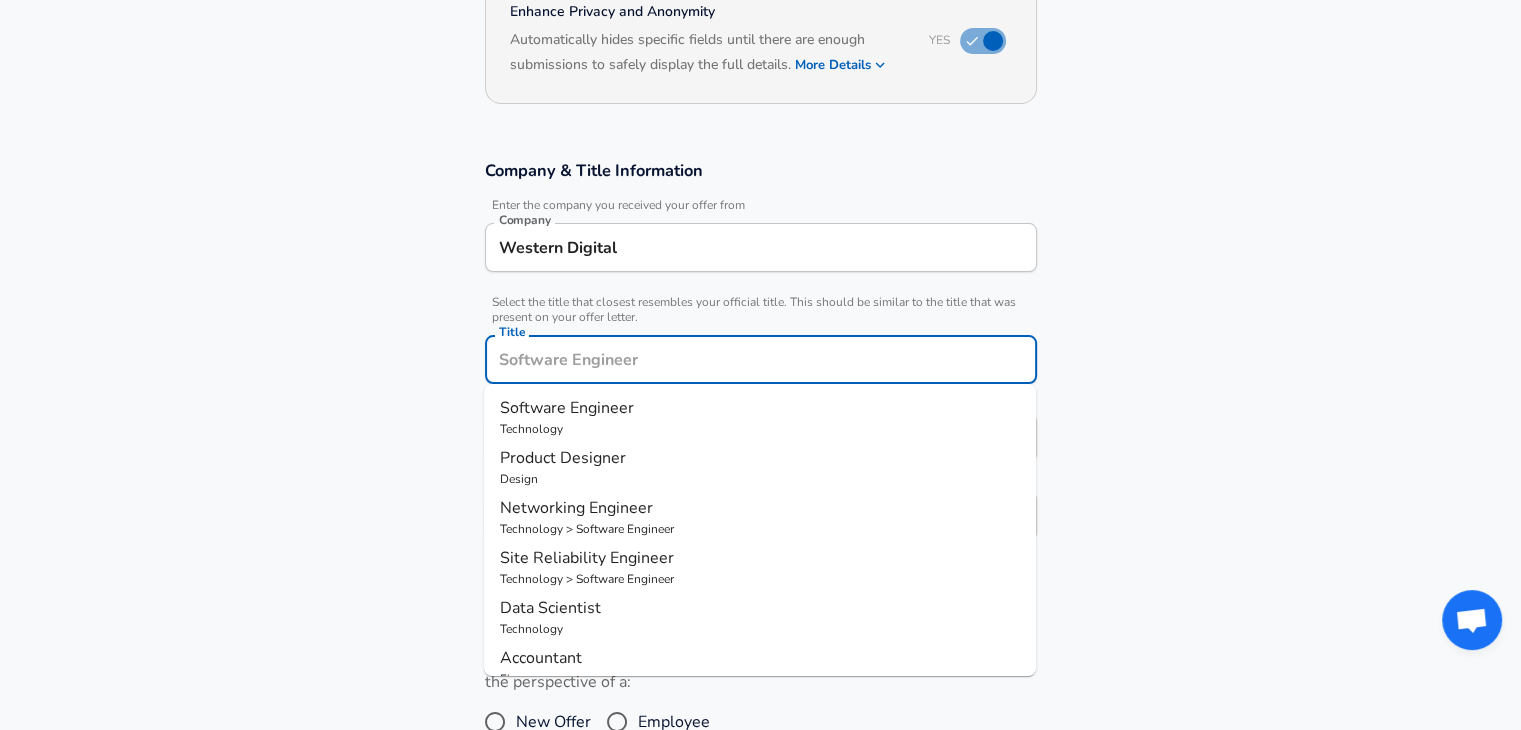 scroll, scrollTop: 260, scrollLeft: 0, axis: vertical 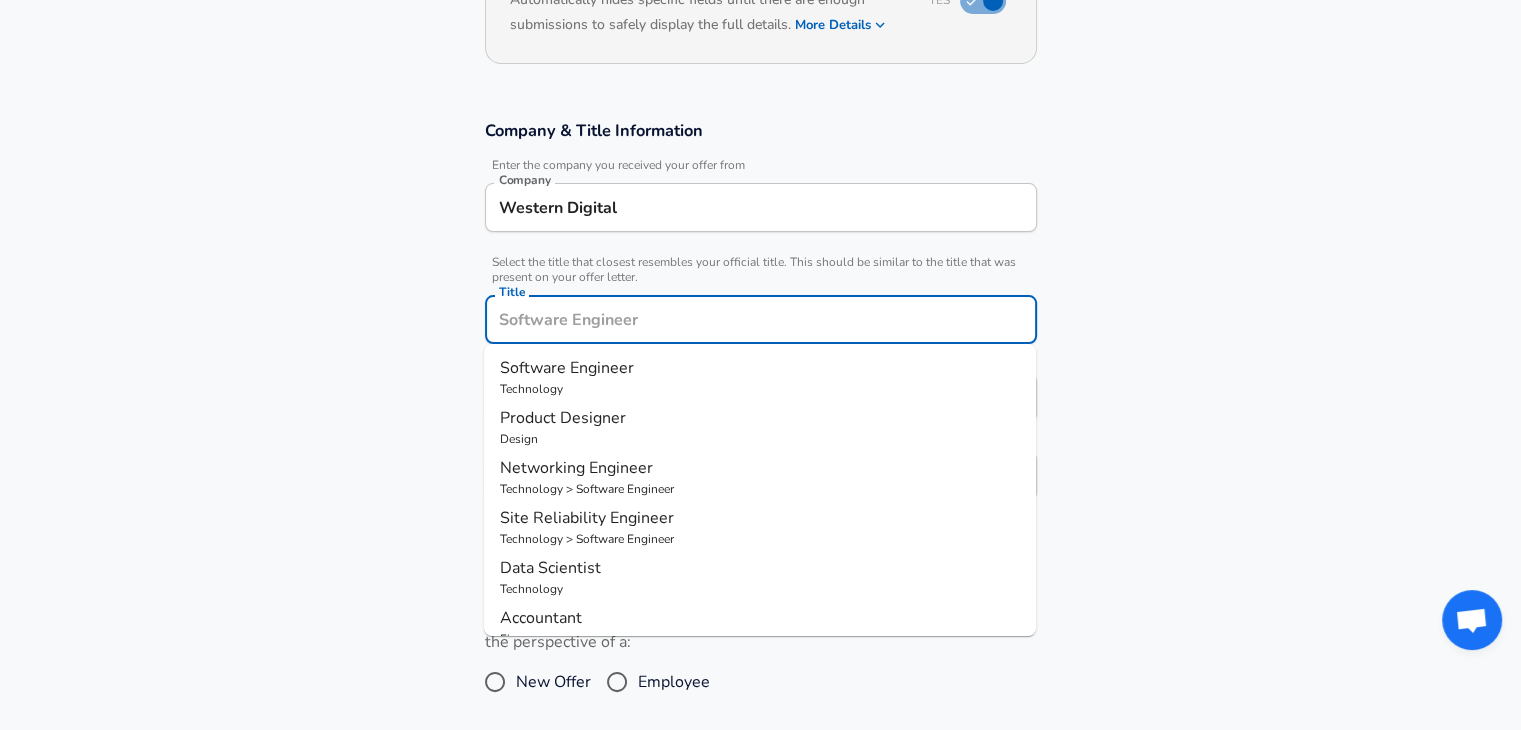 click on "Title" at bounding box center [761, 319] 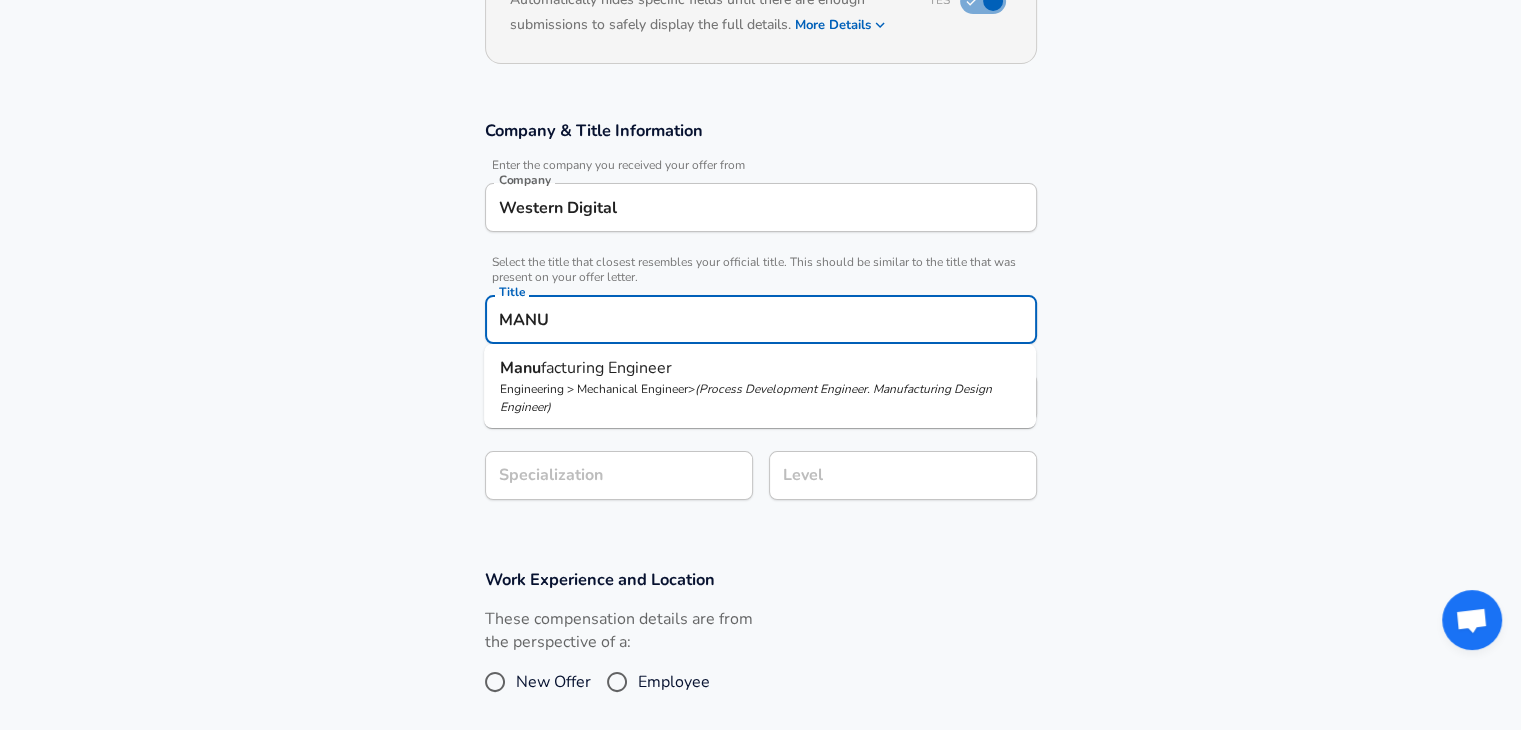 click on "facturing Engineer" at bounding box center [606, 368] 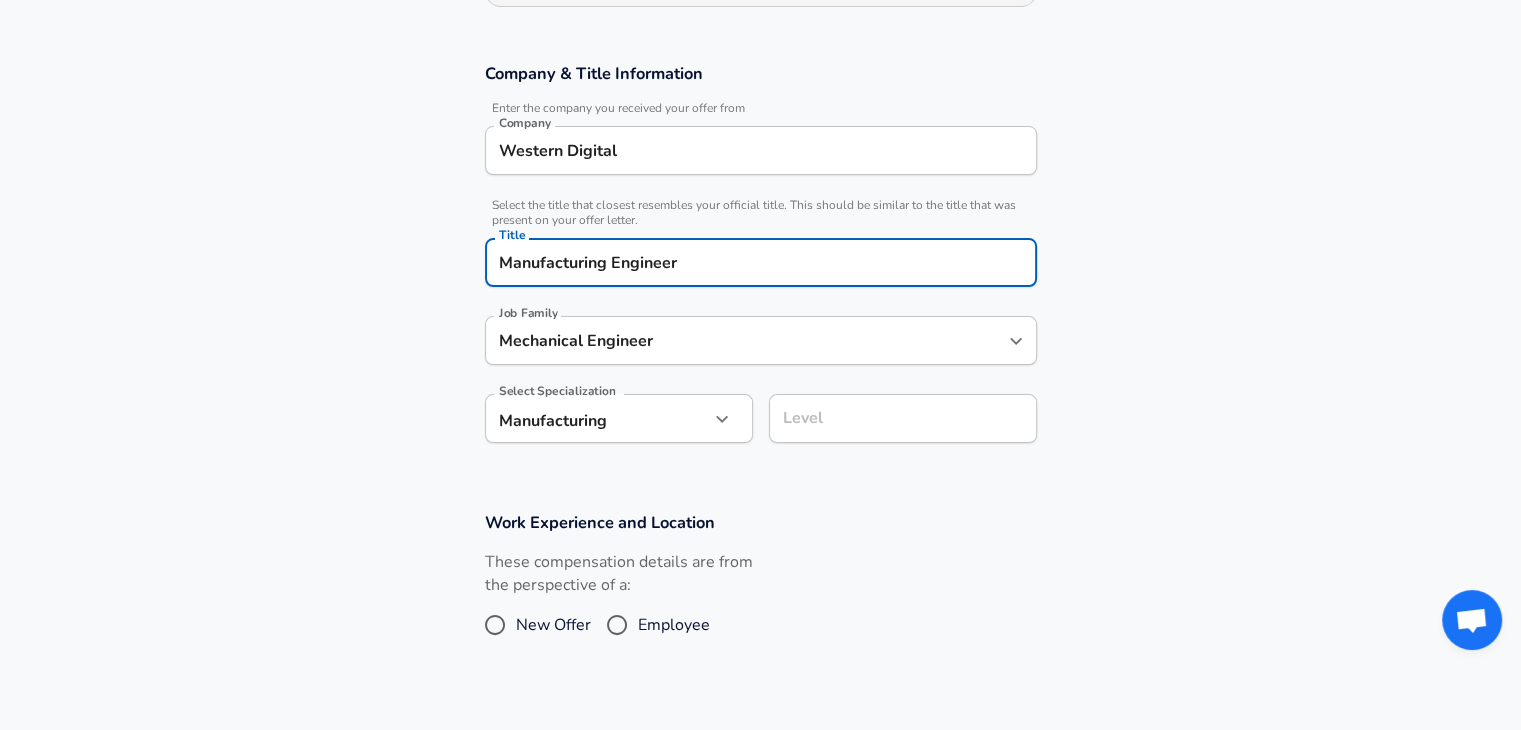 scroll, scrollTop: 460, scrollLeft: 0, axis: vertical 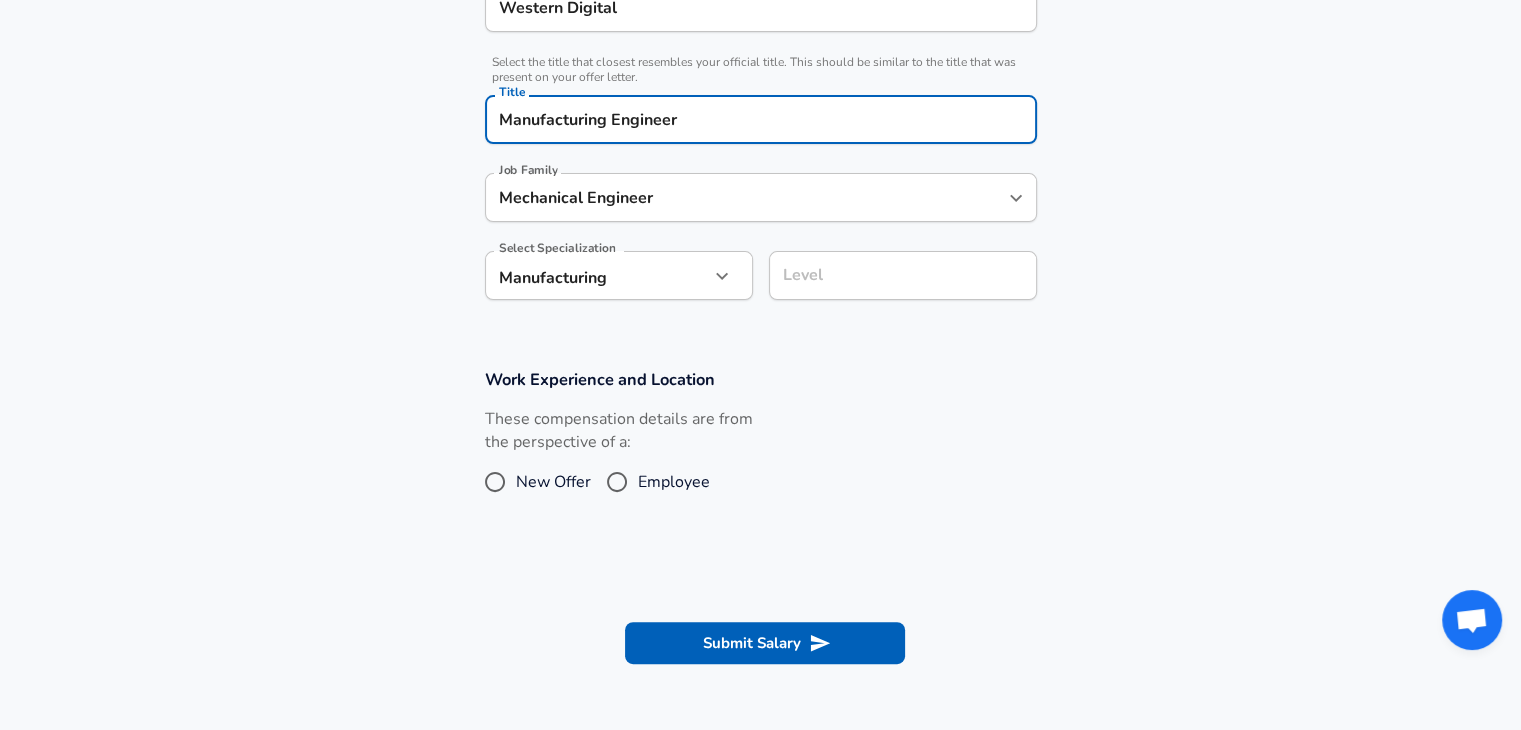 click on "Level" at bounding box center [903, 275] 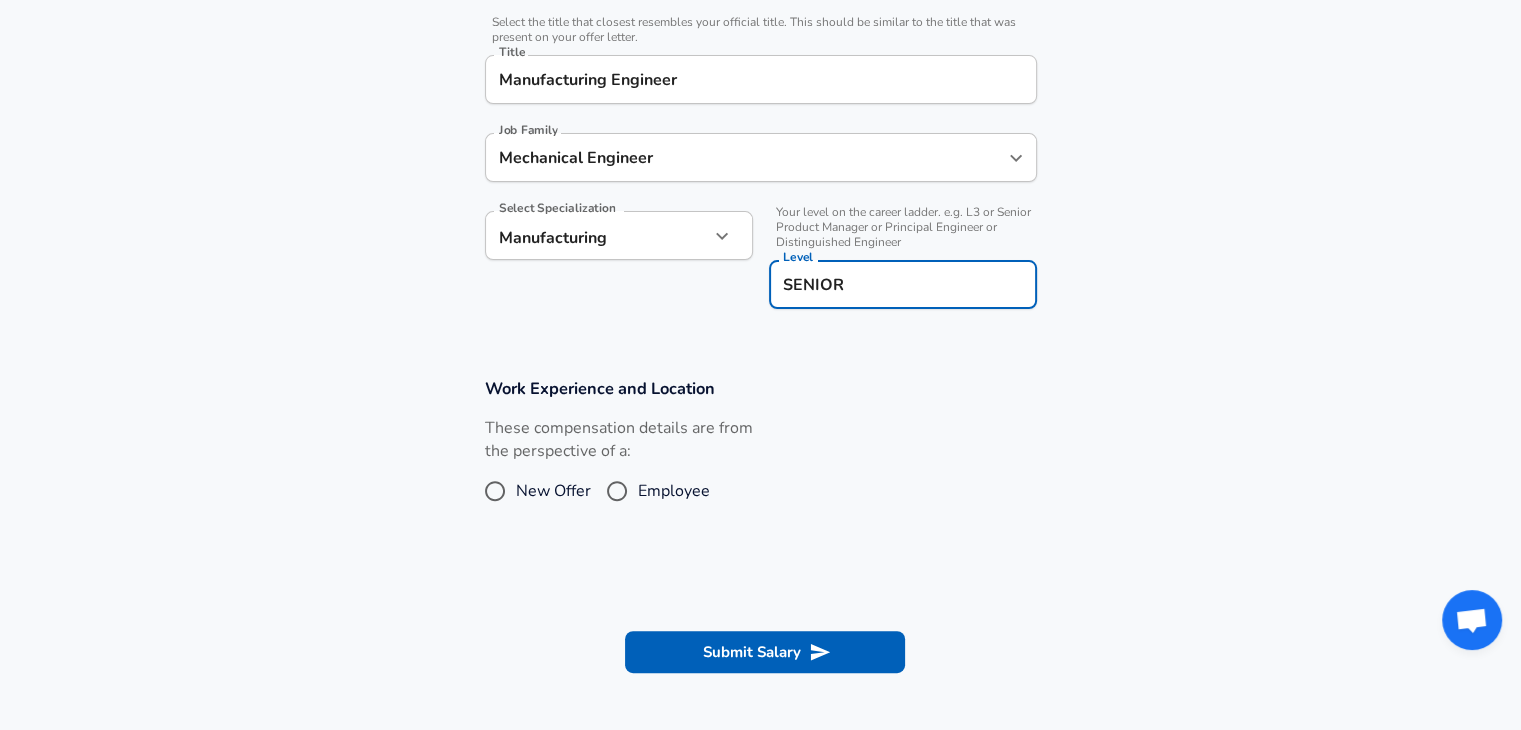 type on "SENIOR" 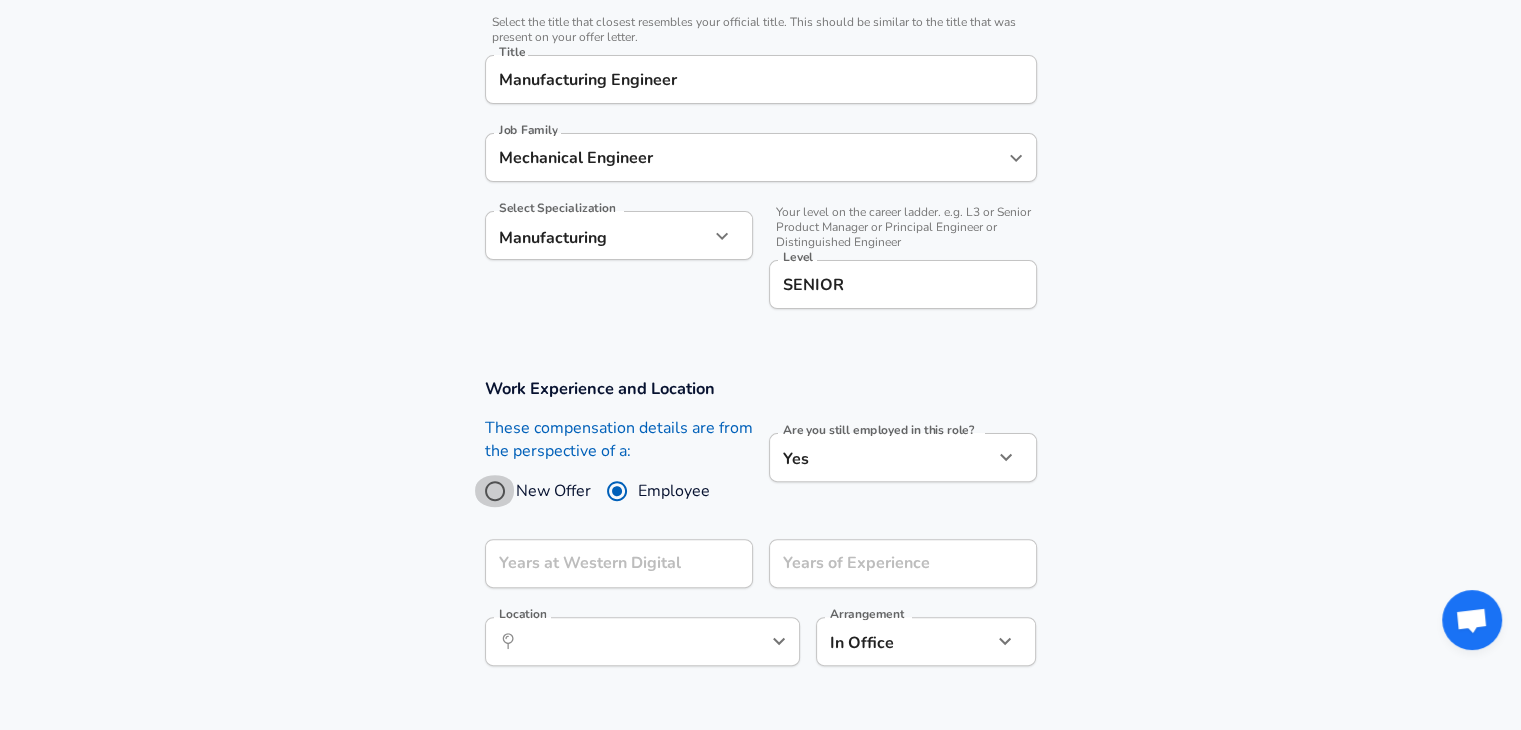 click on "New Offer" at bounding box center [495, 491] 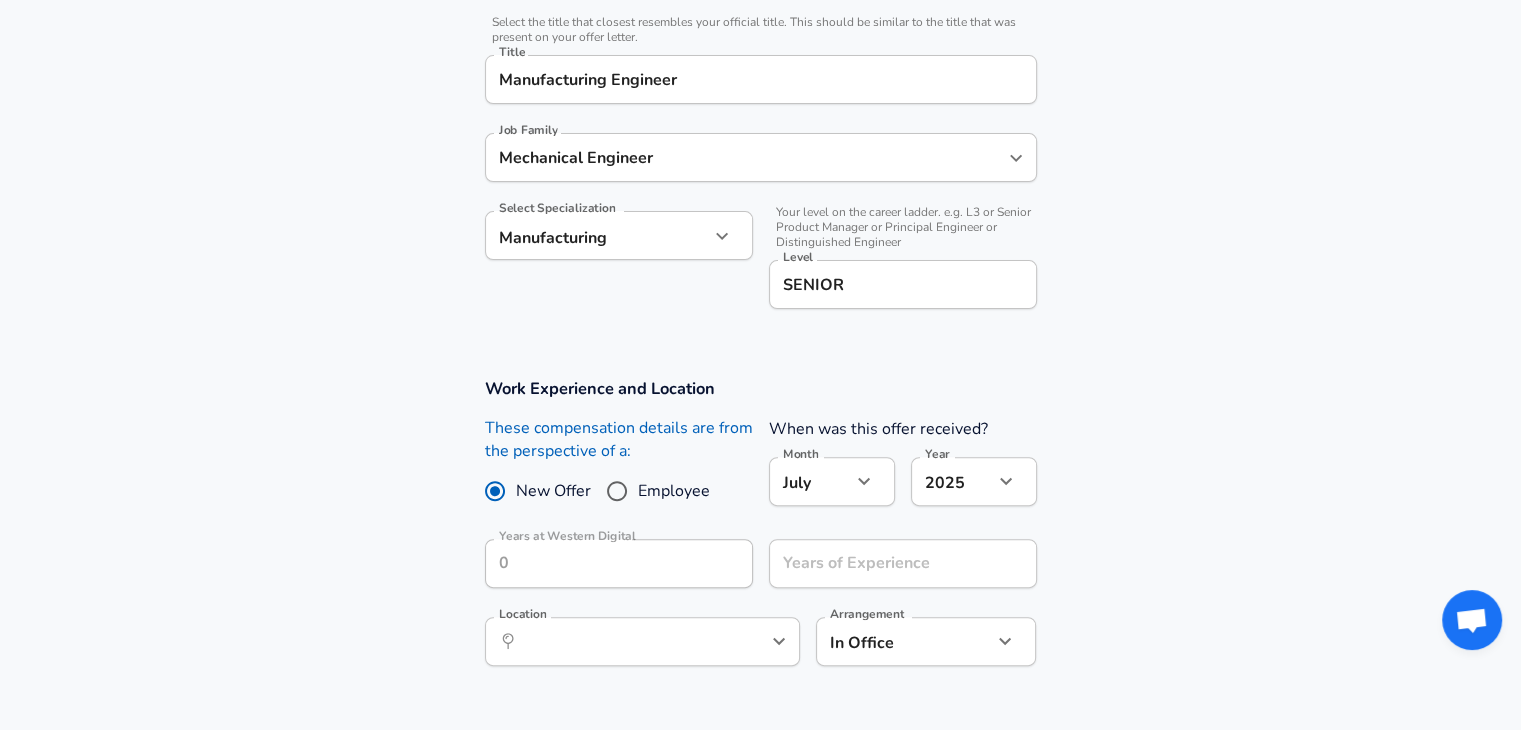 click on "Employee" at bounding box center (617, 491) 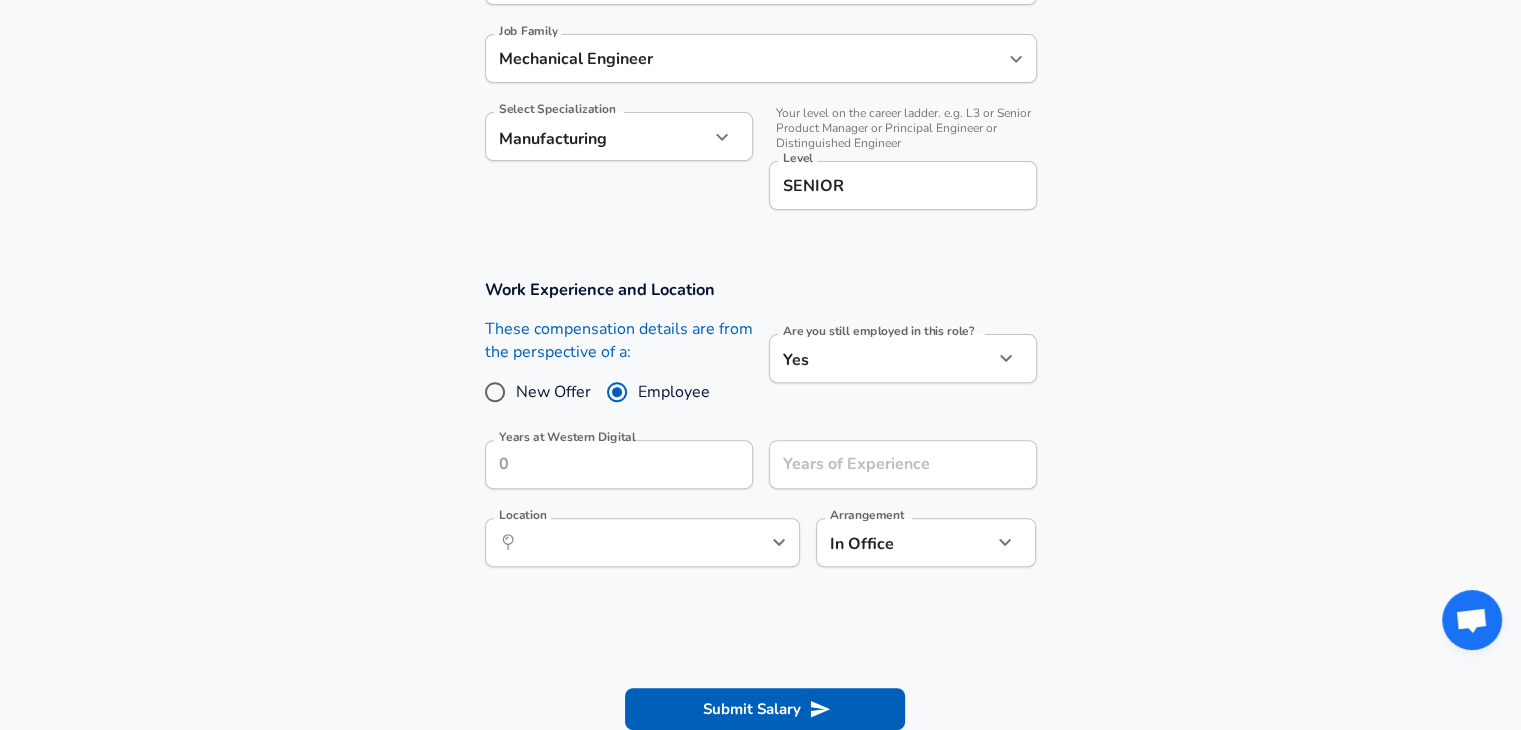 scroll, scrollTop: 600, scrollLeft: 0, axis: vertical 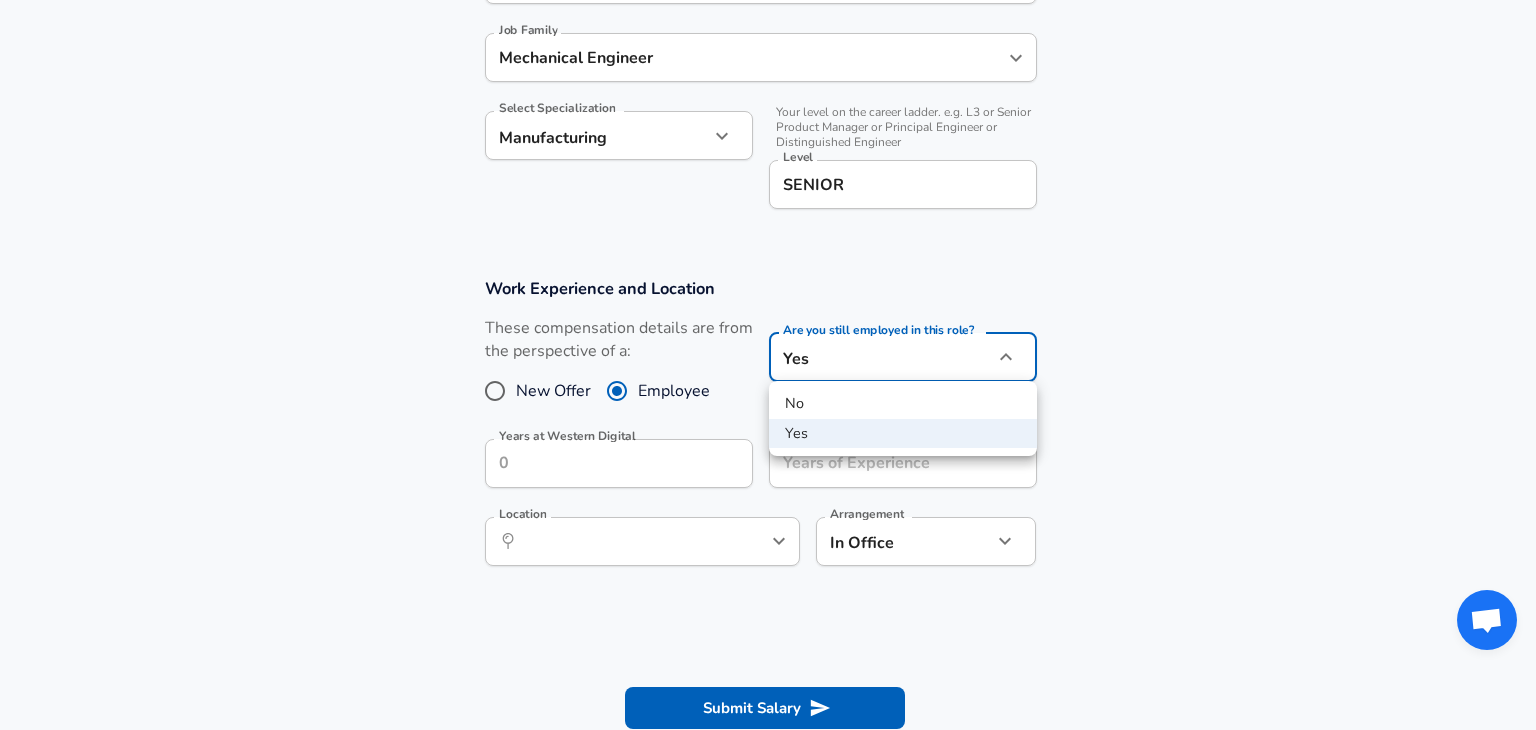 click on "Restart Add Your Salary Upload your offer letter   to verify your submission Enhance Privacy and Anonymity Yes Automatically hides specific fields until there are enough submissions to safely display the full details.   More Details Based on your submission and the data points that we have already collected, we will automatically hide and anonymize specific fields if there aren't enough data points to remain sufficiently anonymous. Company & Title Information   Enter the company you received your offer from Company Western Digital Company   Select the title that closest resembles your official title. This should be similar to the title that was present on your offer letter. Title Manufacturing Engineer Title Job Family Mechanical Engineer Job Family Select Specialization Manufacturing Manufacturing Select Specialization   Your level on the career ladder. e.g. L3 or Senior Product Manager or Principal Engineer or Distinguished Engineer Level SENIOR Level Work Experience and Location New Offer Employee Yes yes" at bounding box center [768, -235] 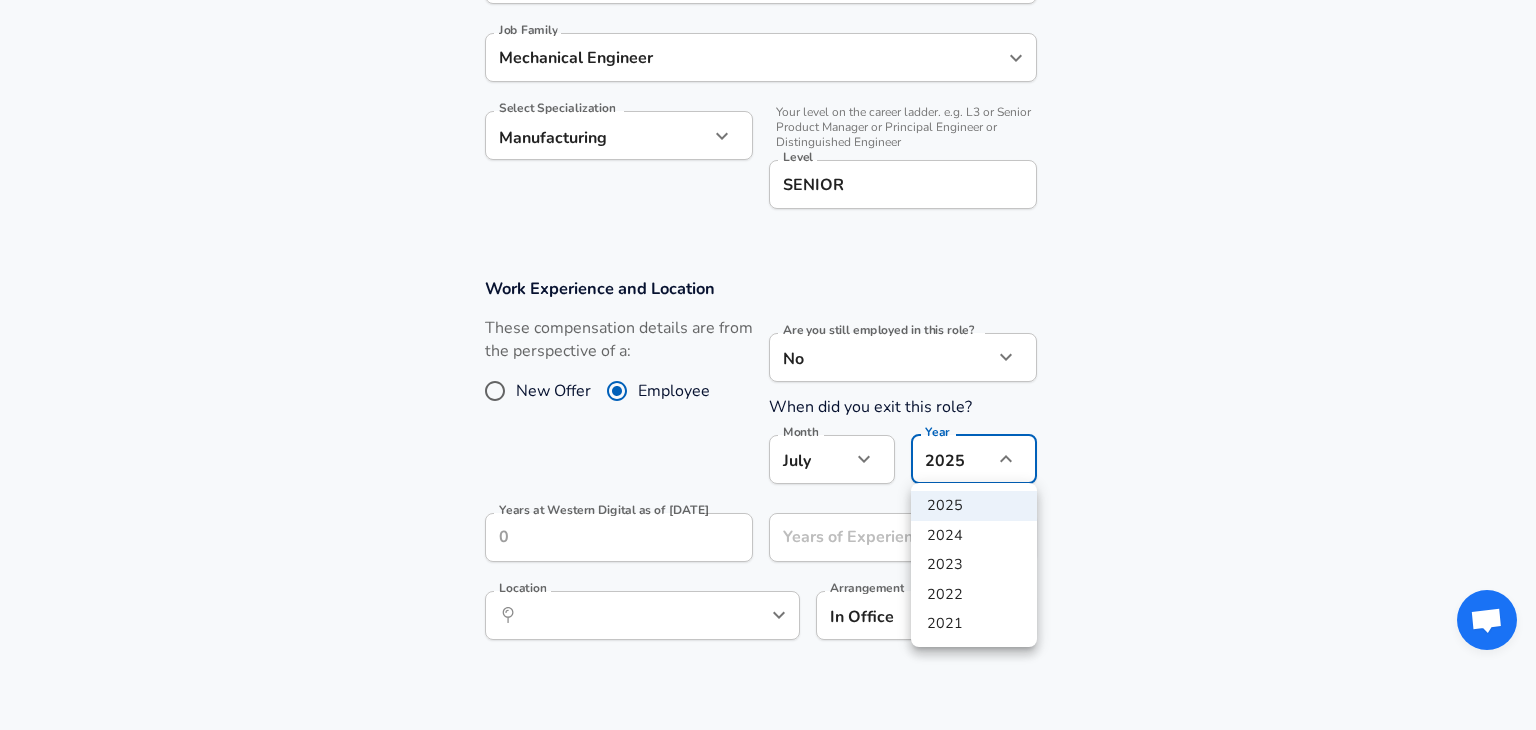 click on "Restart Add Your Salary Upload your offer letter   to verify your submission Enhance Privacy and Anonymity Yes Automatically hides specific fields until there are enough submissions to safely display the full details.   More Details Based on your submission and the data points that we have already collected, we will automatically hide and anonymize specific fields if there aren't enough data points to remain sufficiently anonymous. Company & Title Information   Enter the company you received your offer from Company Western Digital Company   Select the title that closest resembles your official title. This should be similar to the title that was present on your offer letter. Title Manufacturing Engineer Title Job Family Mechanical Engineer Job Family Select Specialization Manufacturing Manufacturing Select Specialization   Your level on the career ladder. e.g. L3 or Senior Product Manager or Principal Engineer or Distinguished Engineer Level SENIOR Level Work Experience and Location New Offer Employee No no 7" at bounding box center [768, -235] 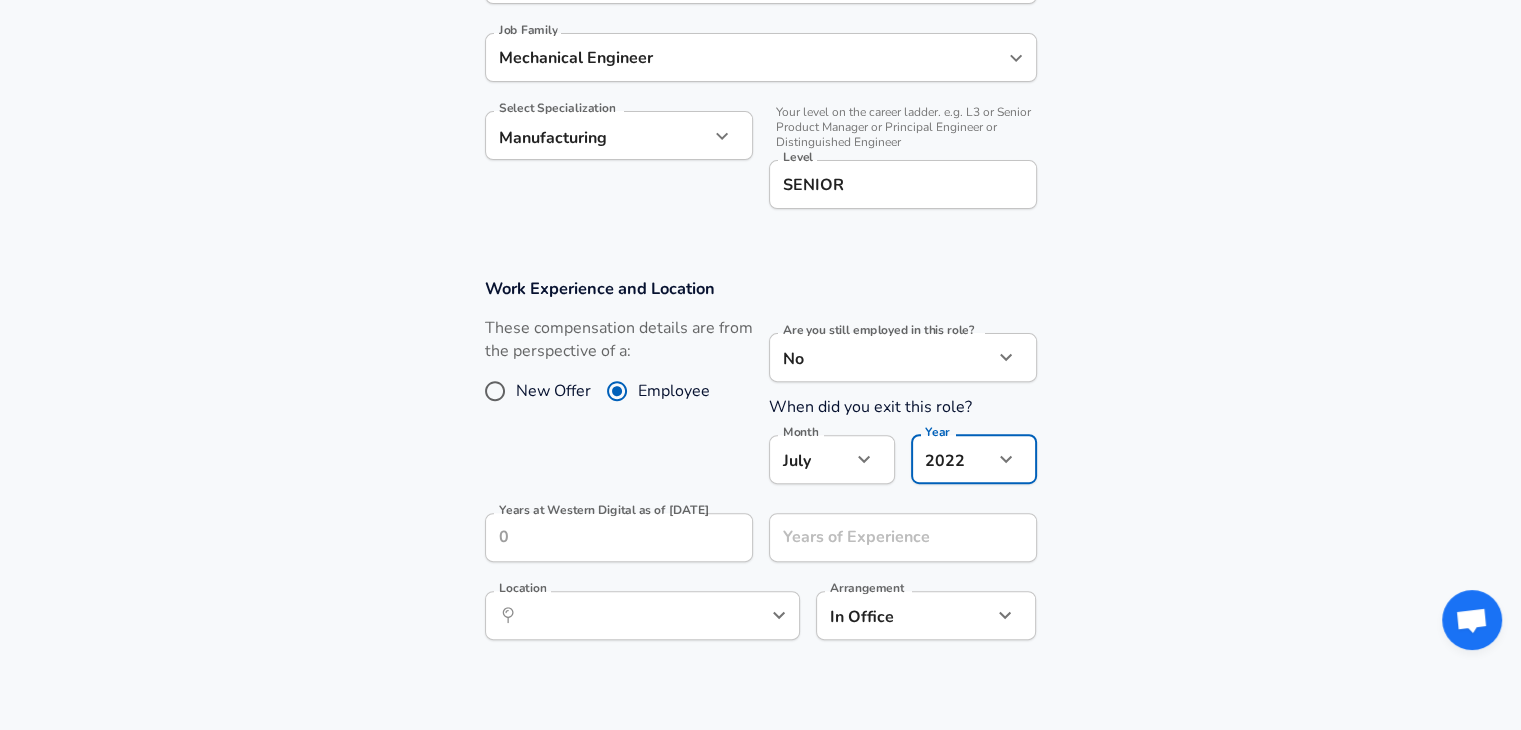 click 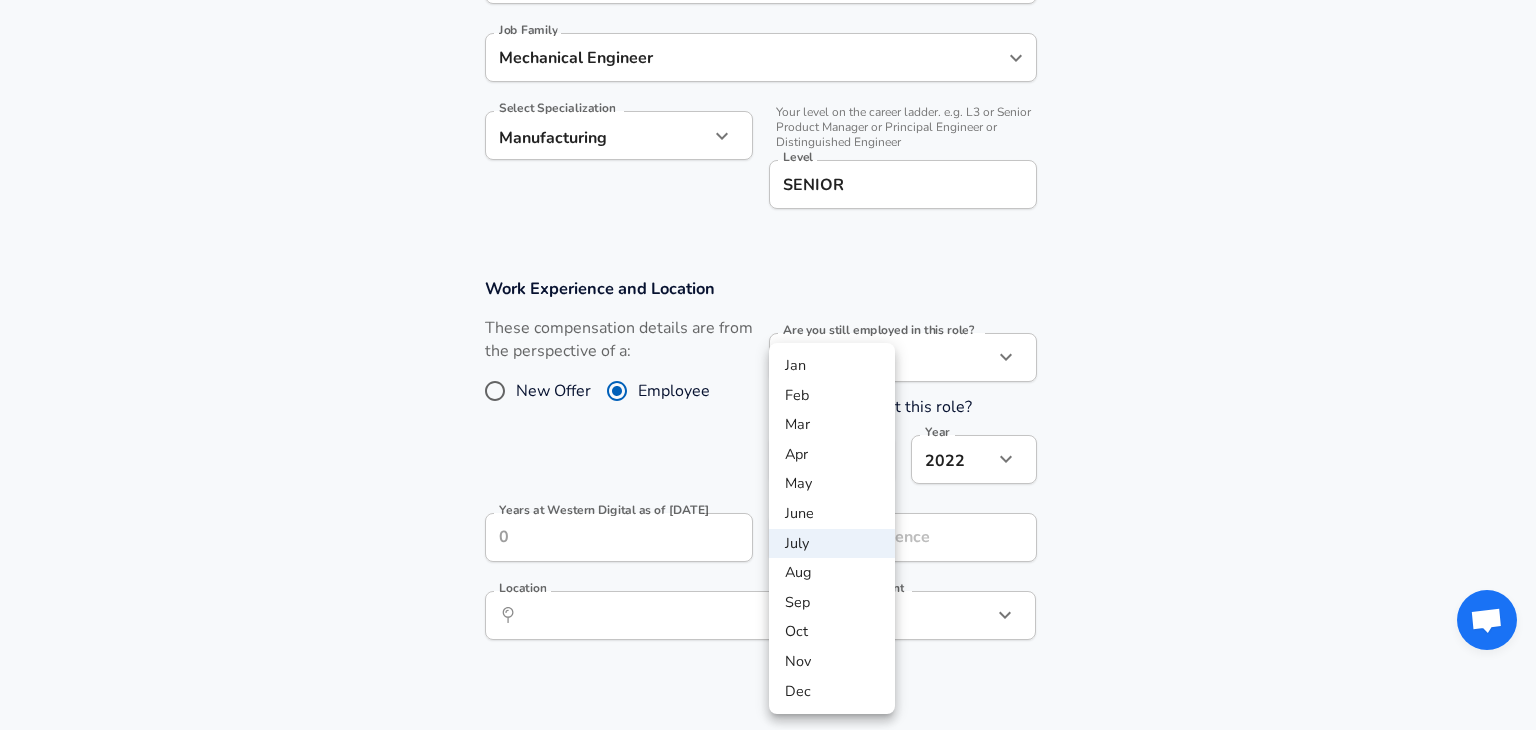 click on "Dec" at bounding box center (832, 692) 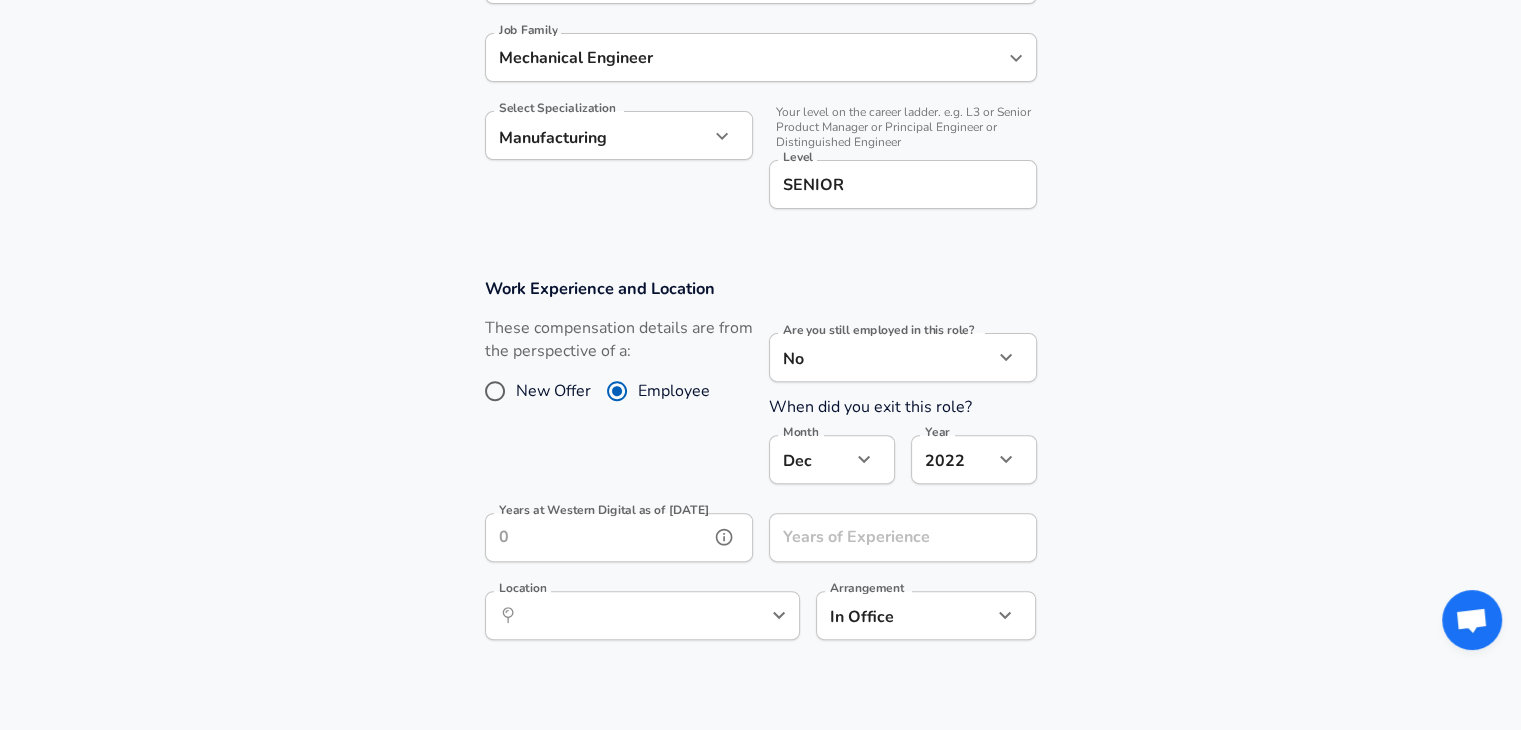click on "Years at Western Digital as of [DATE]" at bounding box center (597, 537) 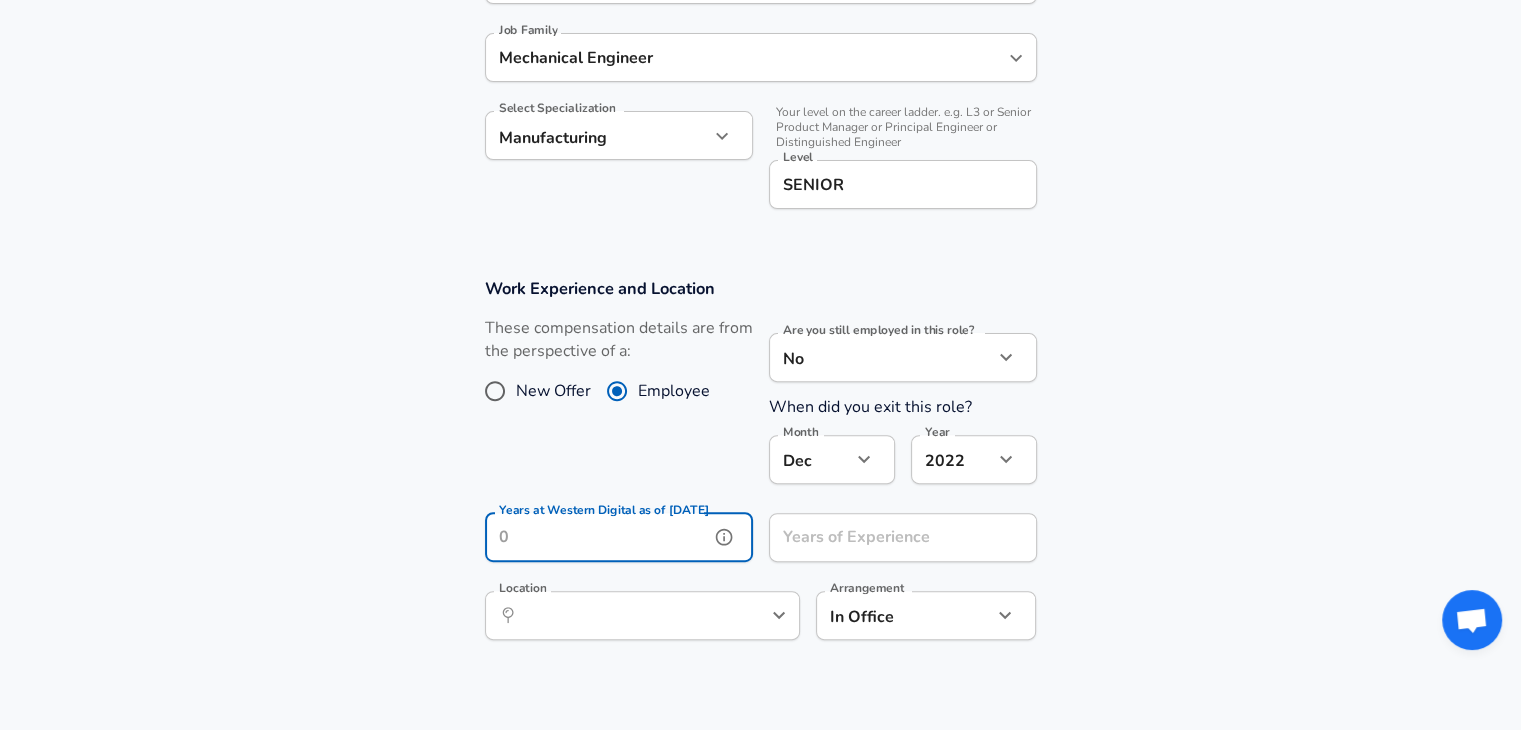 click on "Years at Western Digital as of [DATE]" at bounding box center [597, 537] 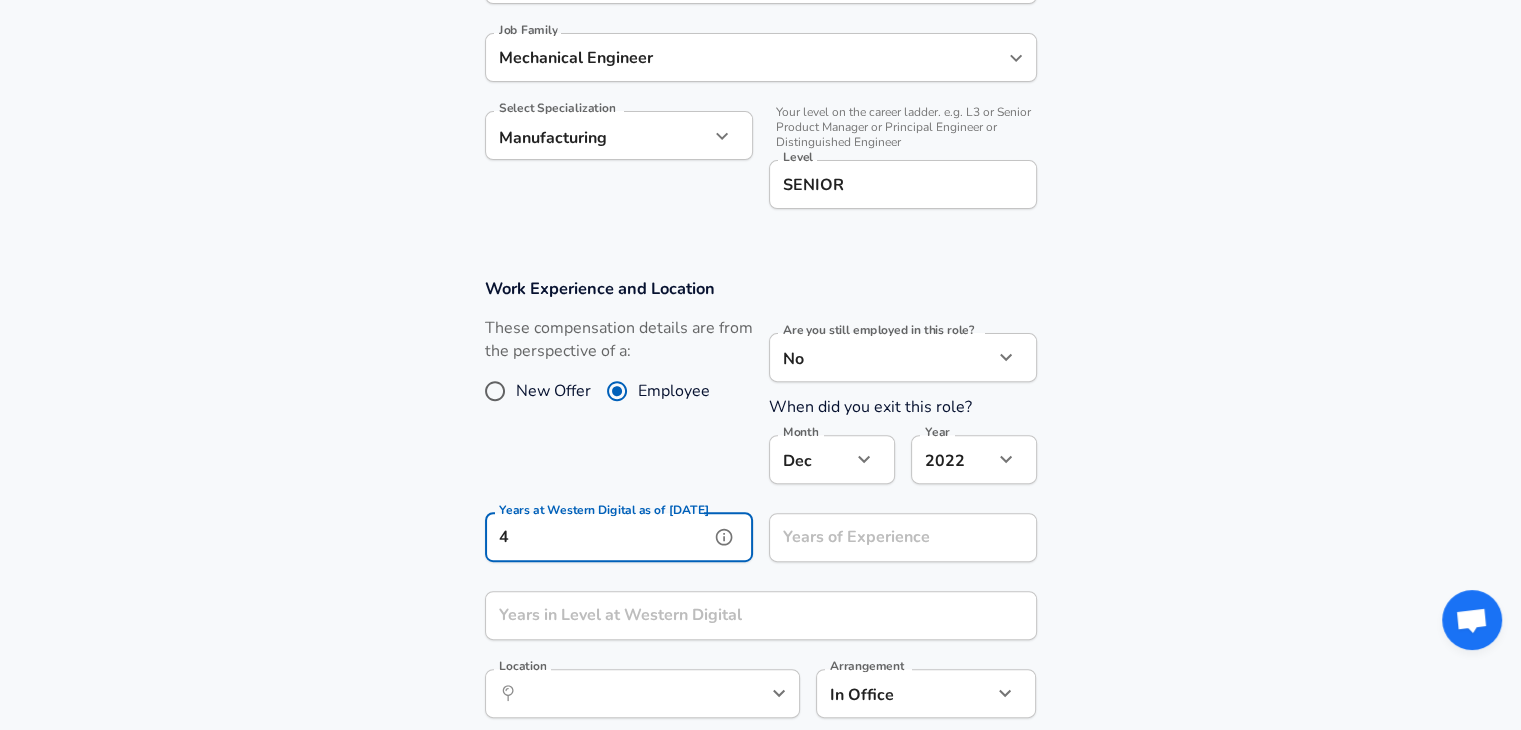 type on "4" 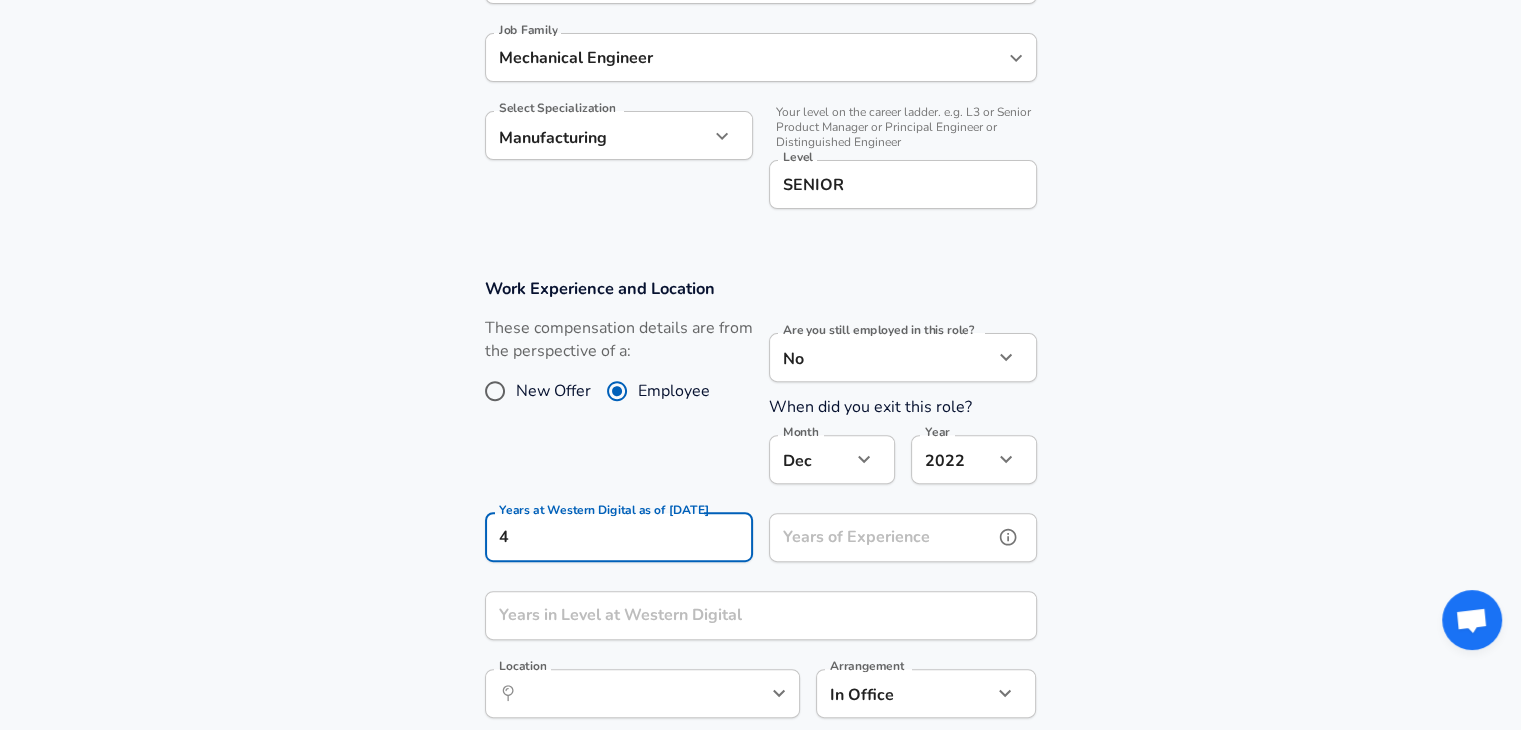 click on "Years of Experience" at bounding box center [881, 537] 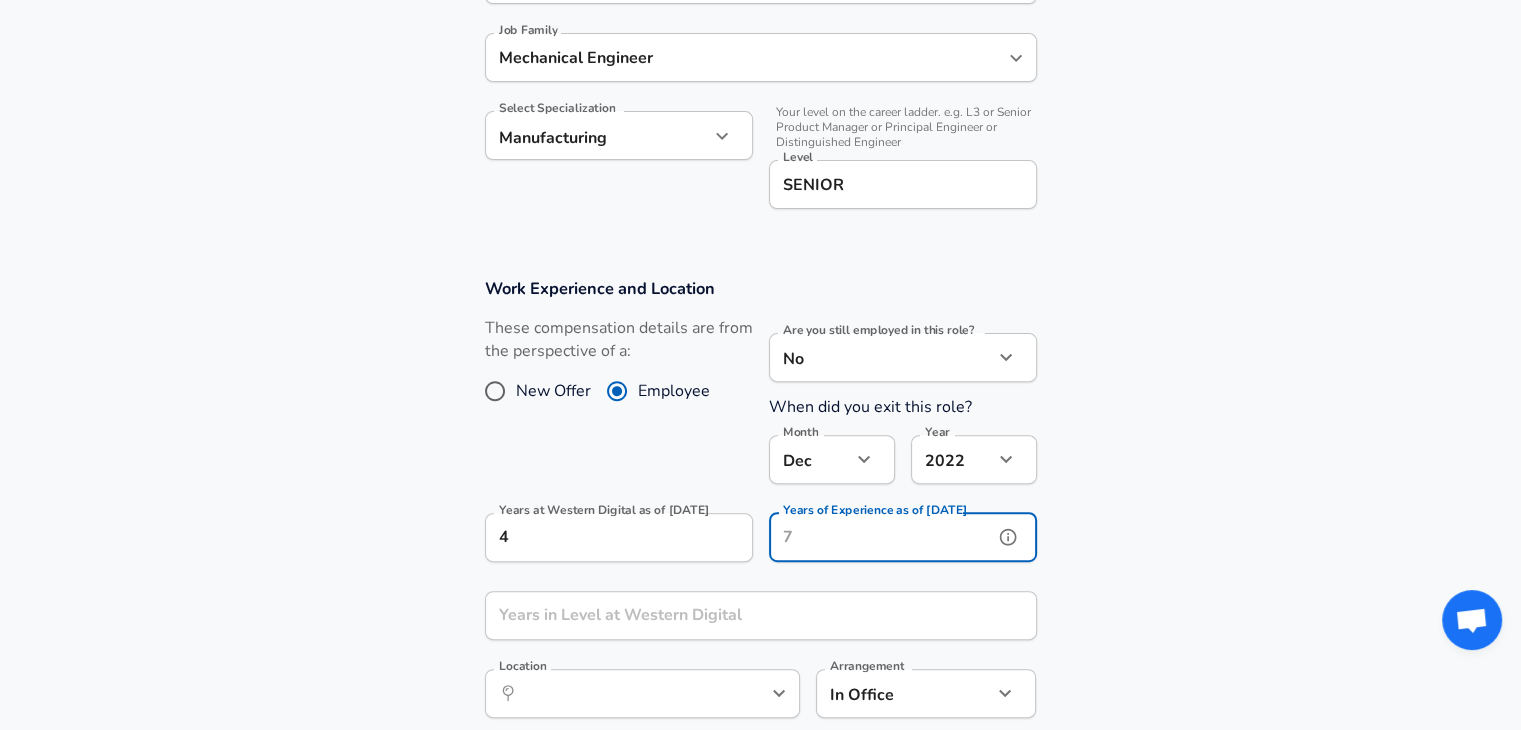 click on "Years of Experience as of [DATE]" at bounding box center [881, 537] 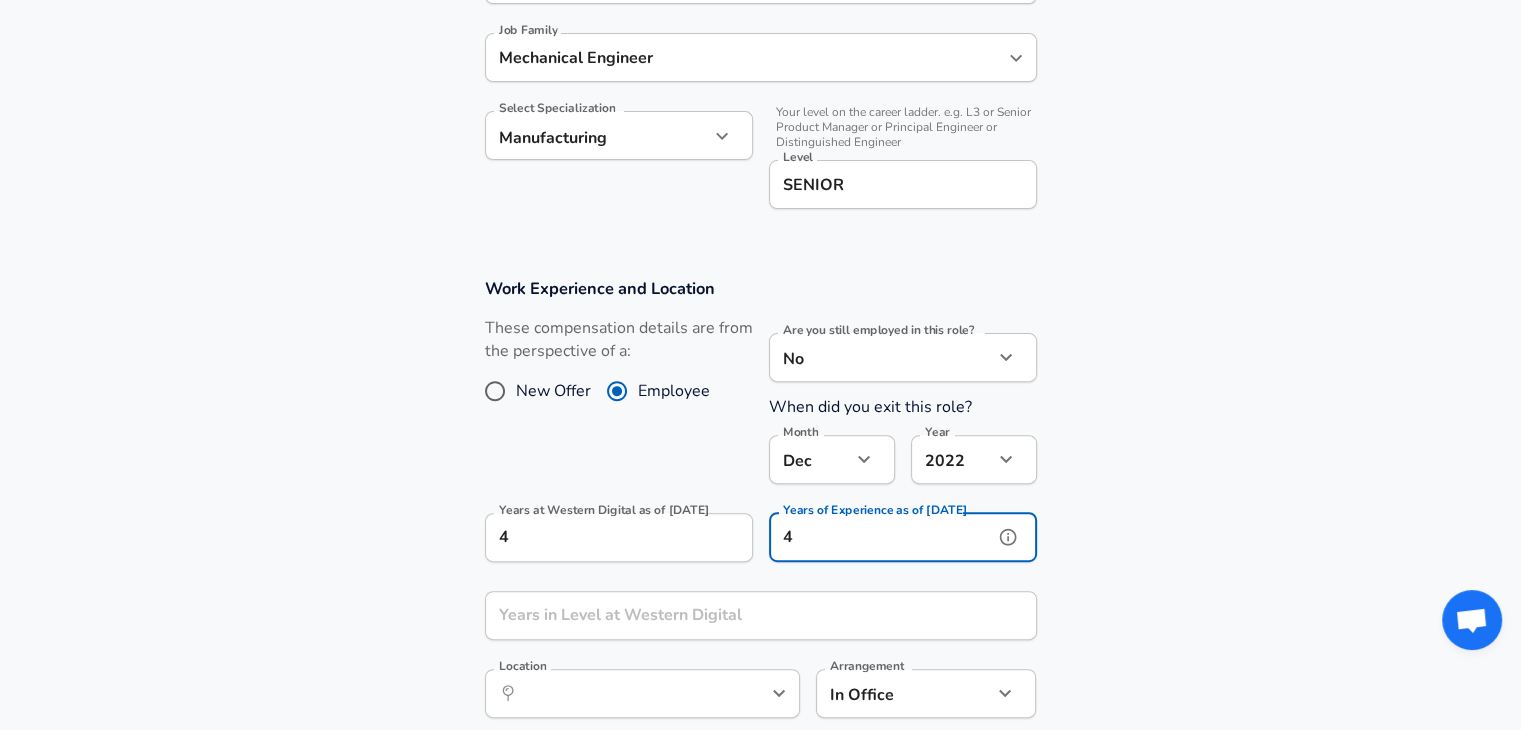 scroll, scrollTop: 0, scrollLeft: 0, axis: both 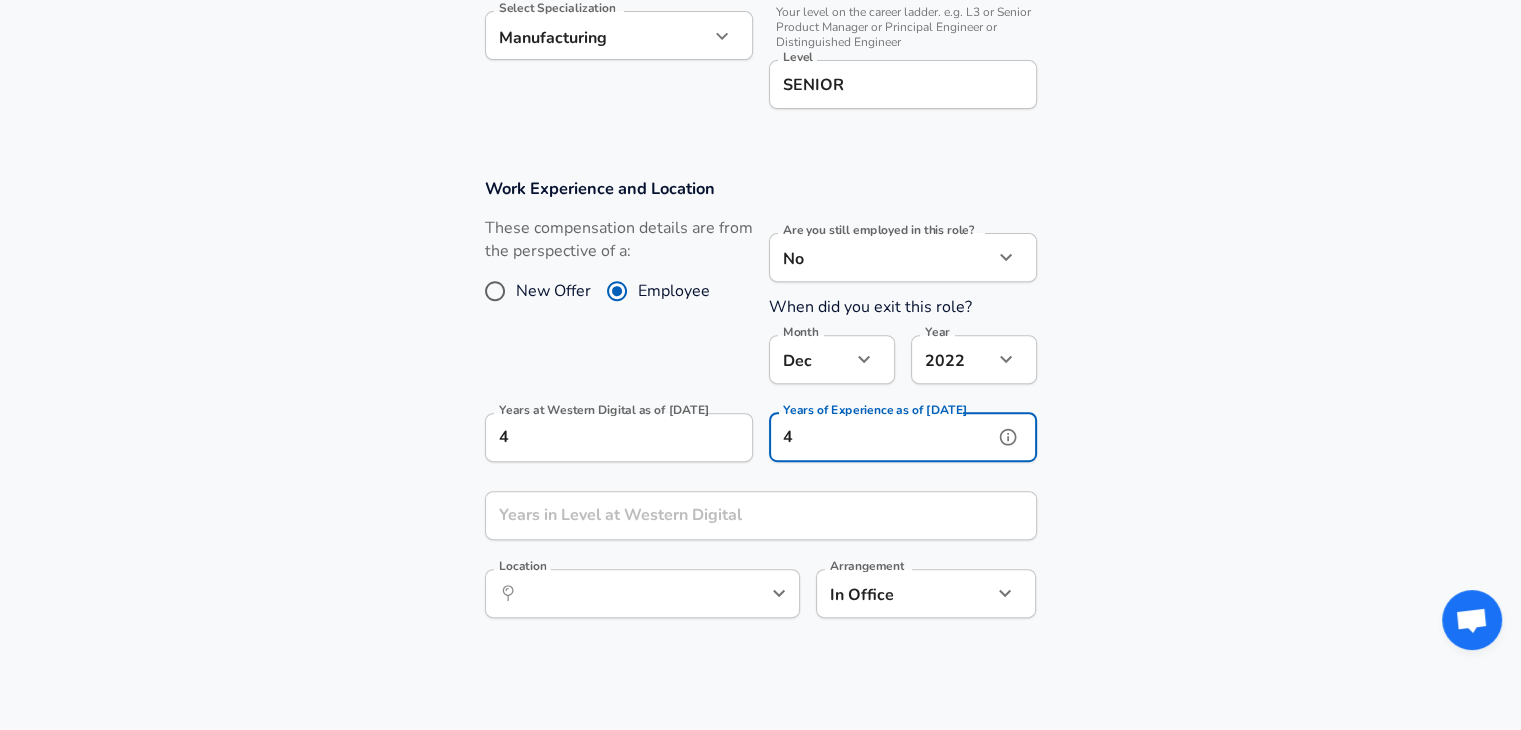 type on "4" 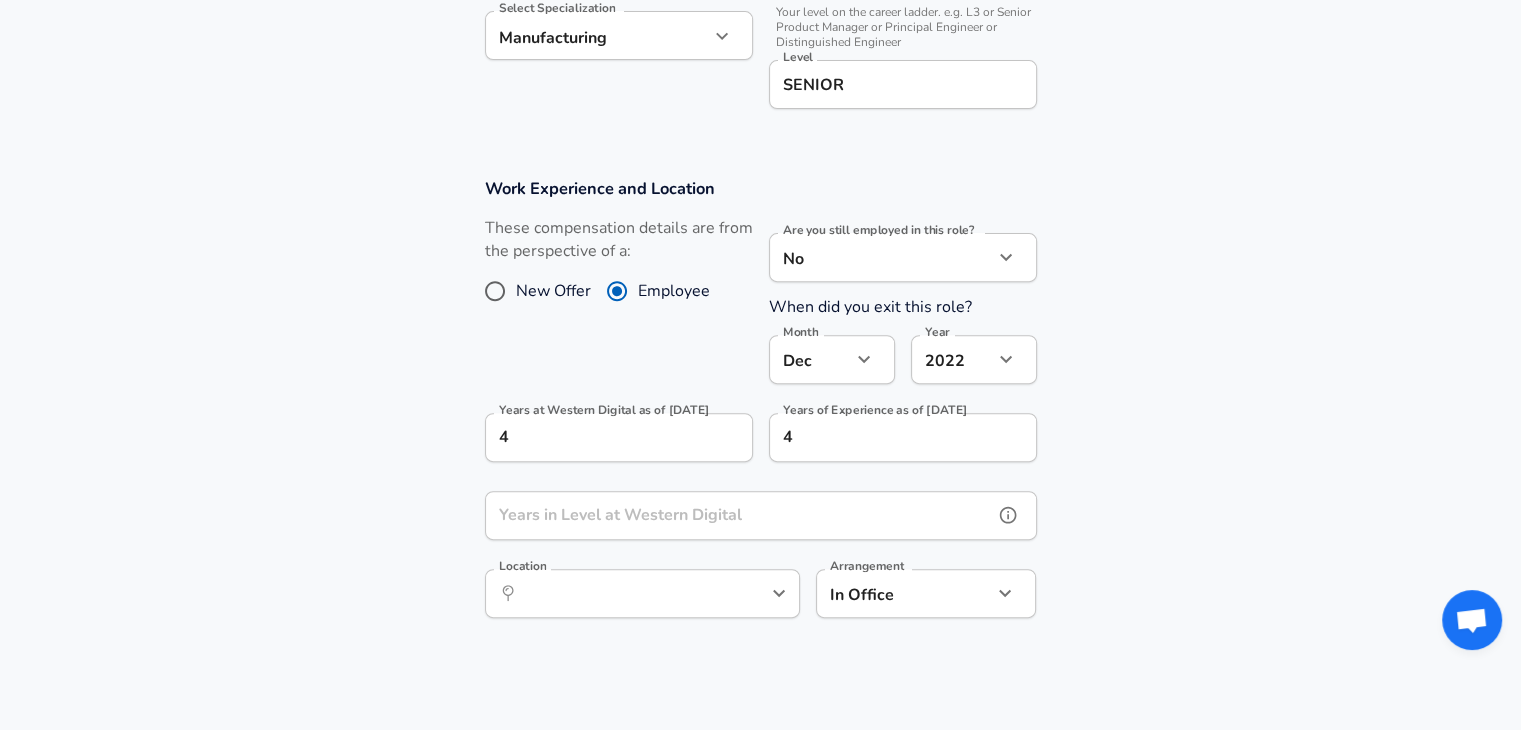 scroll, scrollTop: 0, scrollLeft: 0, axis: both 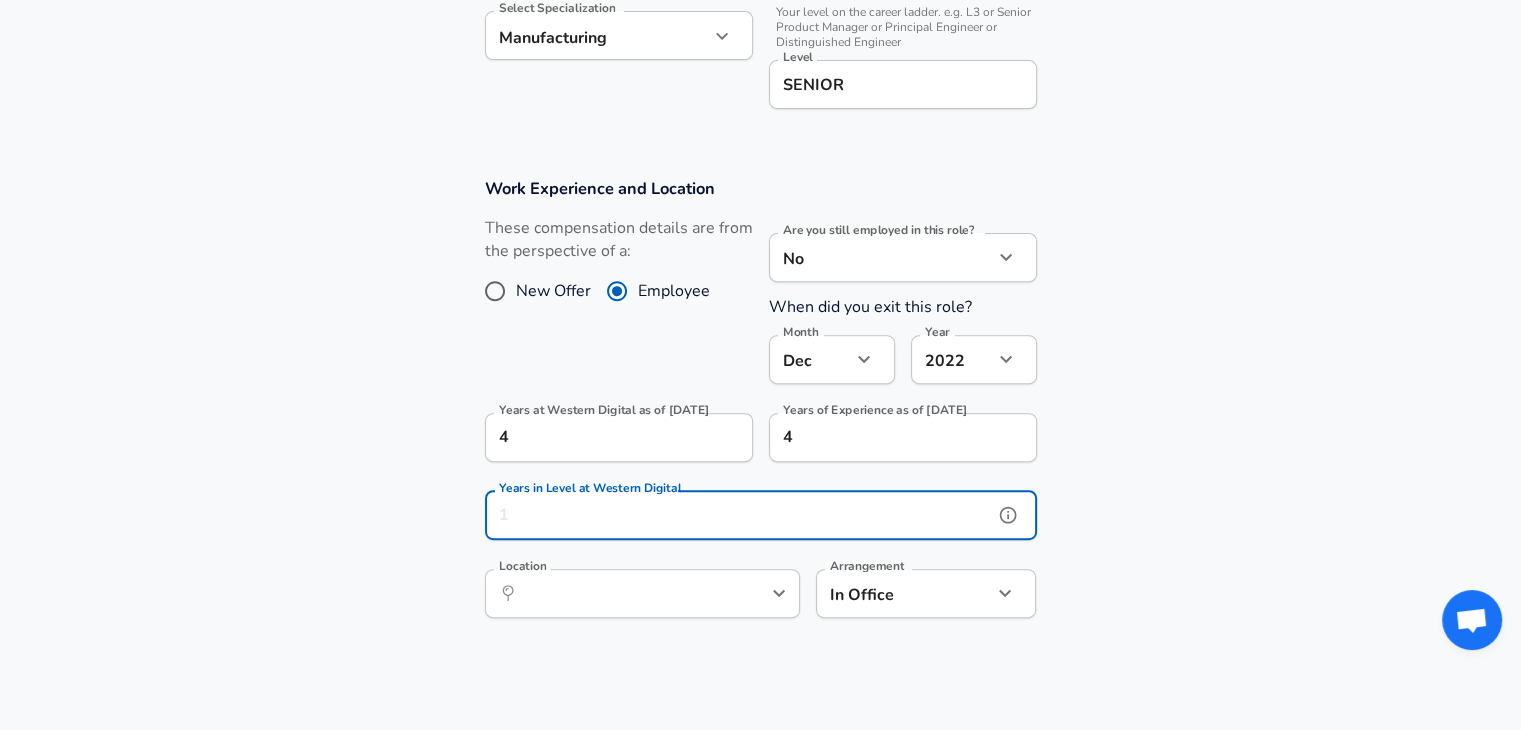 click on "Years in Level at Western Digital" at bounding box center [739, 515] 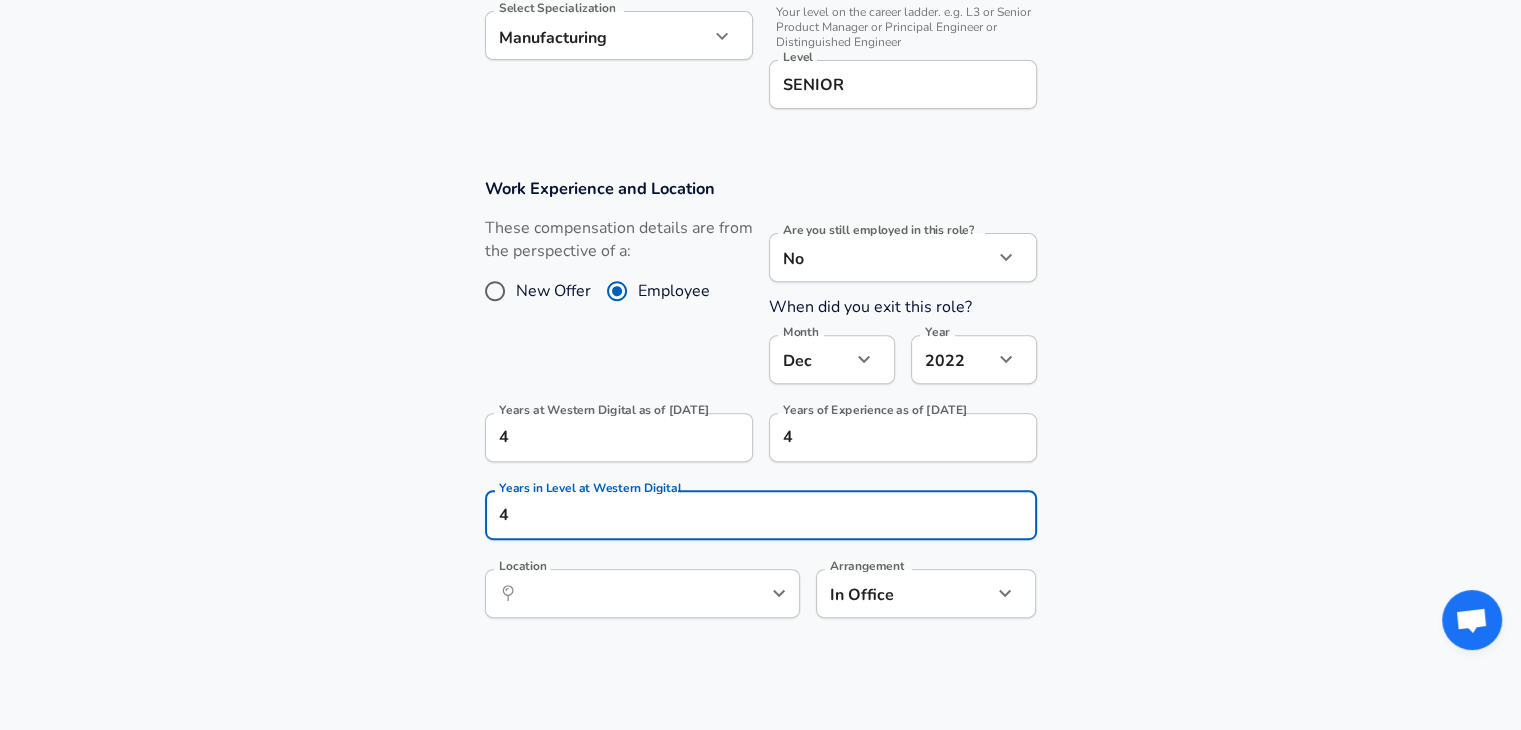 click on "Work Experience and Location These compensation details are from the perspective of a: New Offer Employee Are you still employed in this role? No no Are you still employed in this role? When did you exit this role? Month [DATE] Month Year [DATE] 2022 Year Years at Western Digital as of [DATE] 4 Years at Western Digital as of [DATE] Years of Experience as of [DATE] 4 Years of Experience as of [DATE] Years in Level at Western Digital 4 Years in Level at Western Digital Location ​ Location Arrangement In Office office Arrangement" at bounding box center (760, 408) 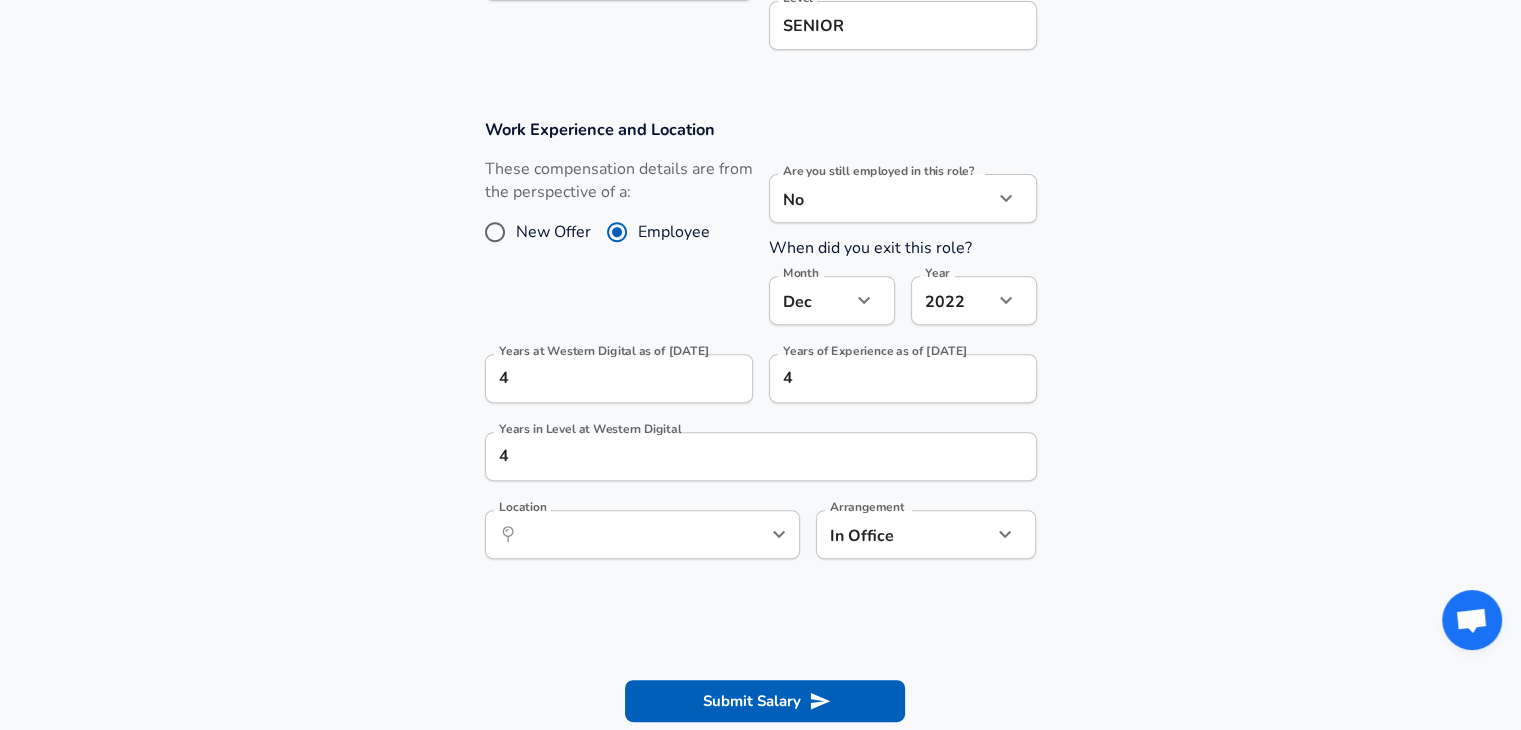 scroll, scrollTop: 800, scrollLeft: 0, axis: vertical 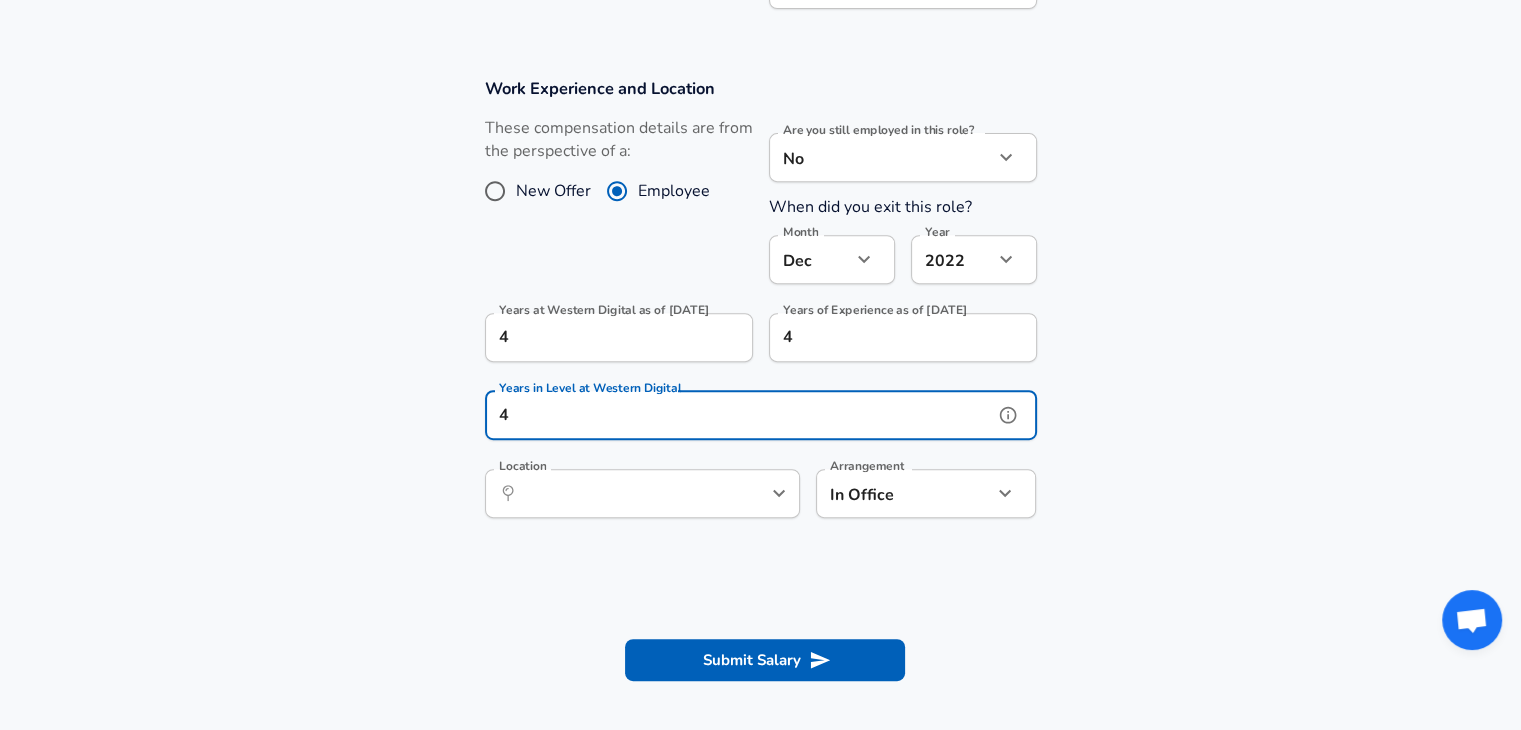 click on "4" at bounding box center (739, 415) 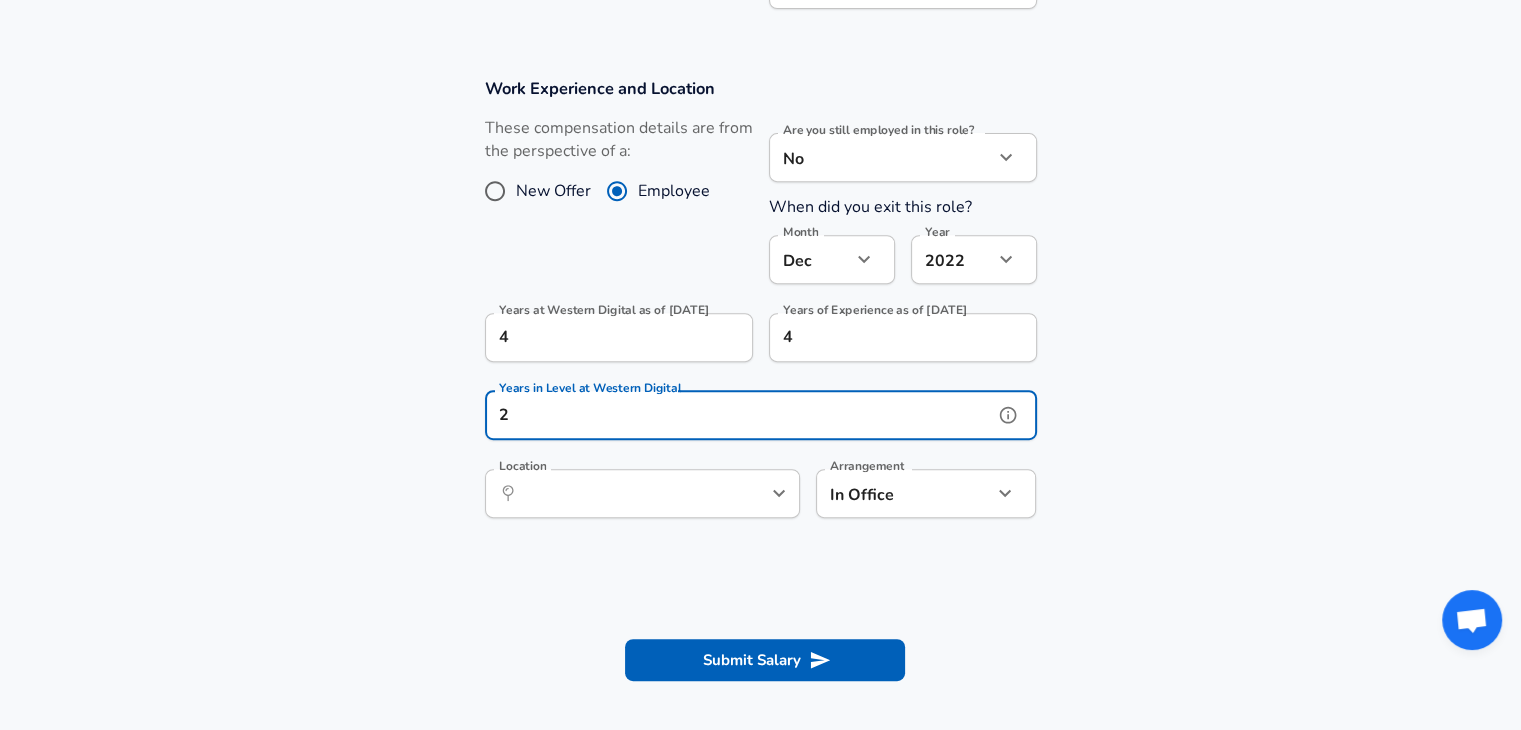 type on "2" 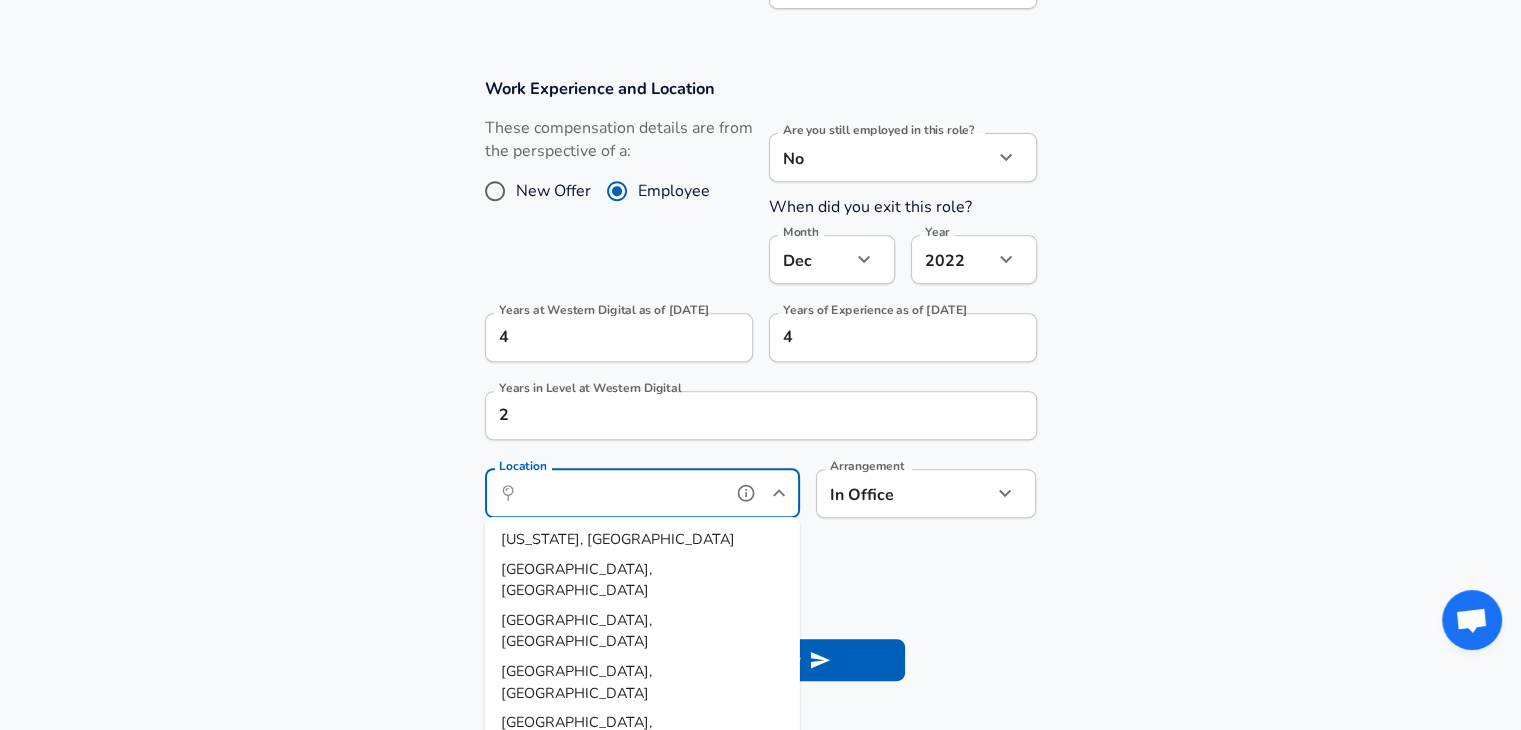 click on "Location" at bounding box center [620, 493] 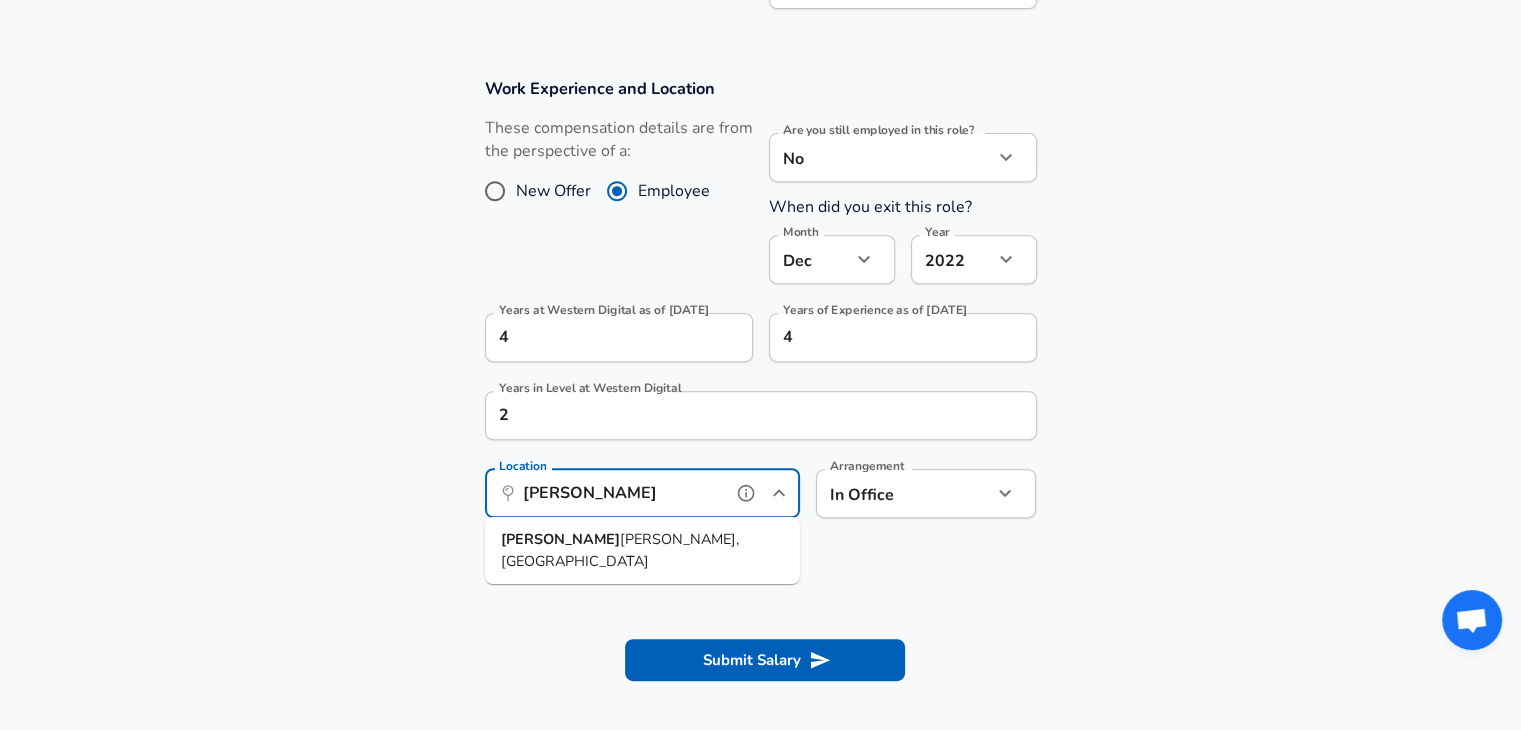 click on "[PERSON_NAME], [GEOGRAPHIC_DATA]" at bounding box center (620, 550) 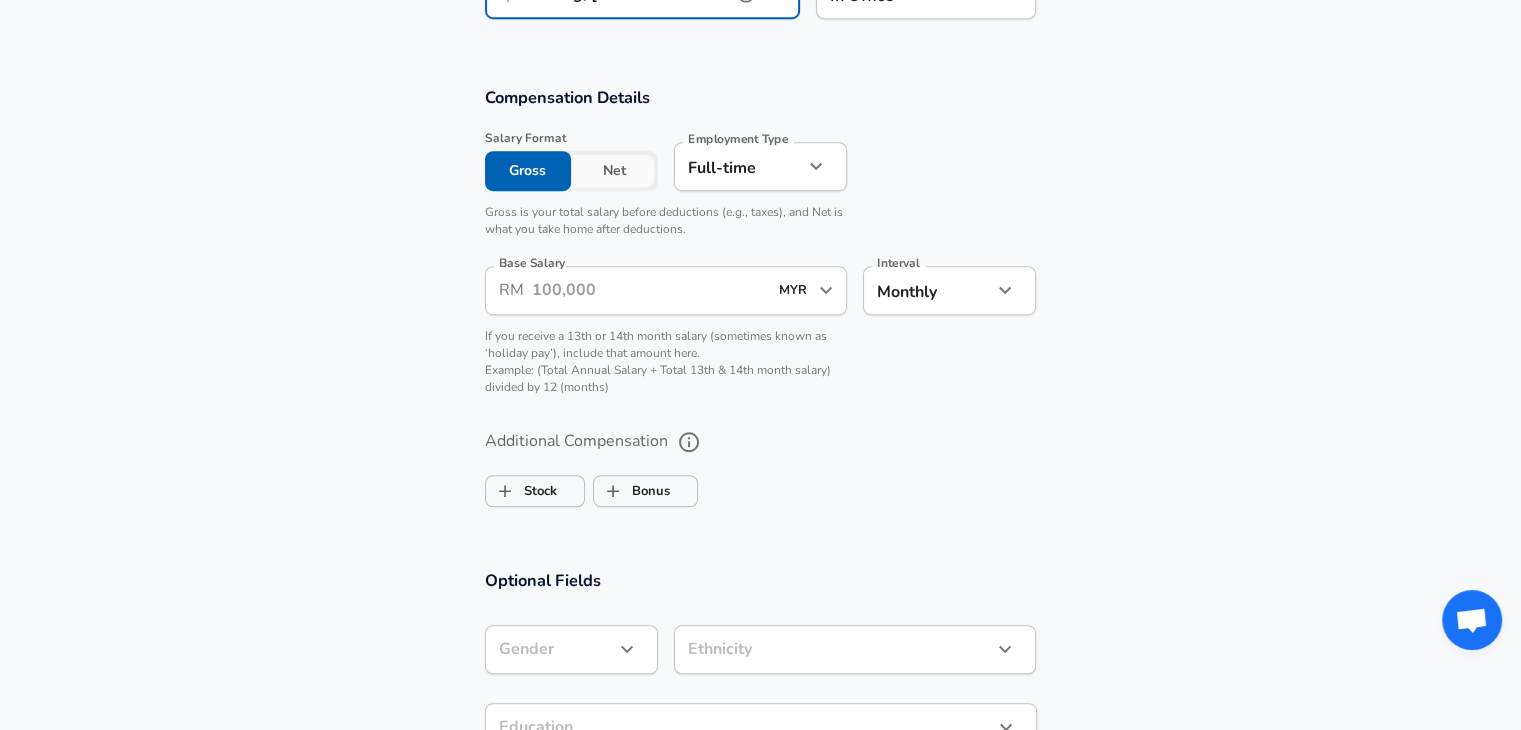 scroll, scrollTop: 1300, scrollLeft: 0, axis: vertical 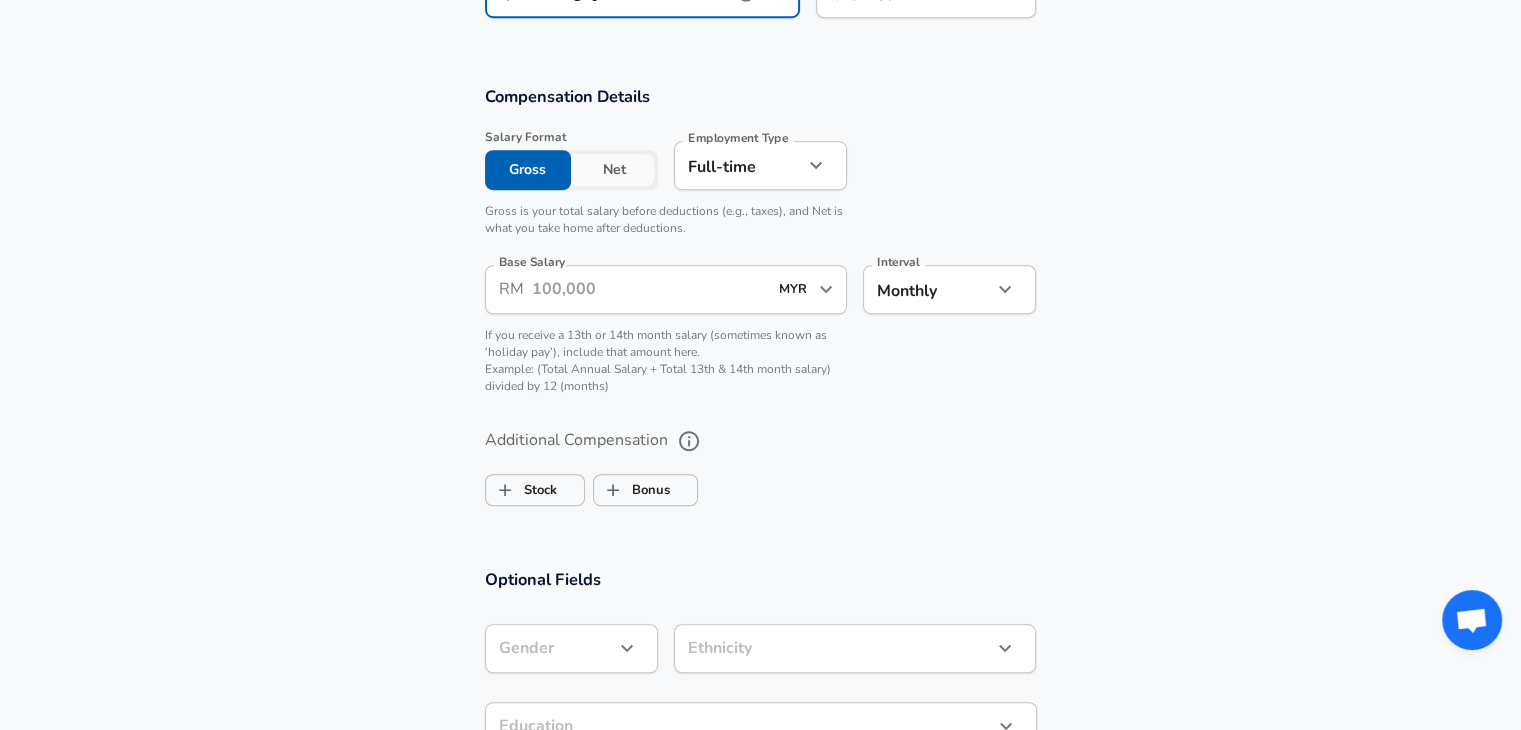 type on "Kuching, [GEOGRAPHIC_DATA], [GEOGRAPHIC_DATA]" 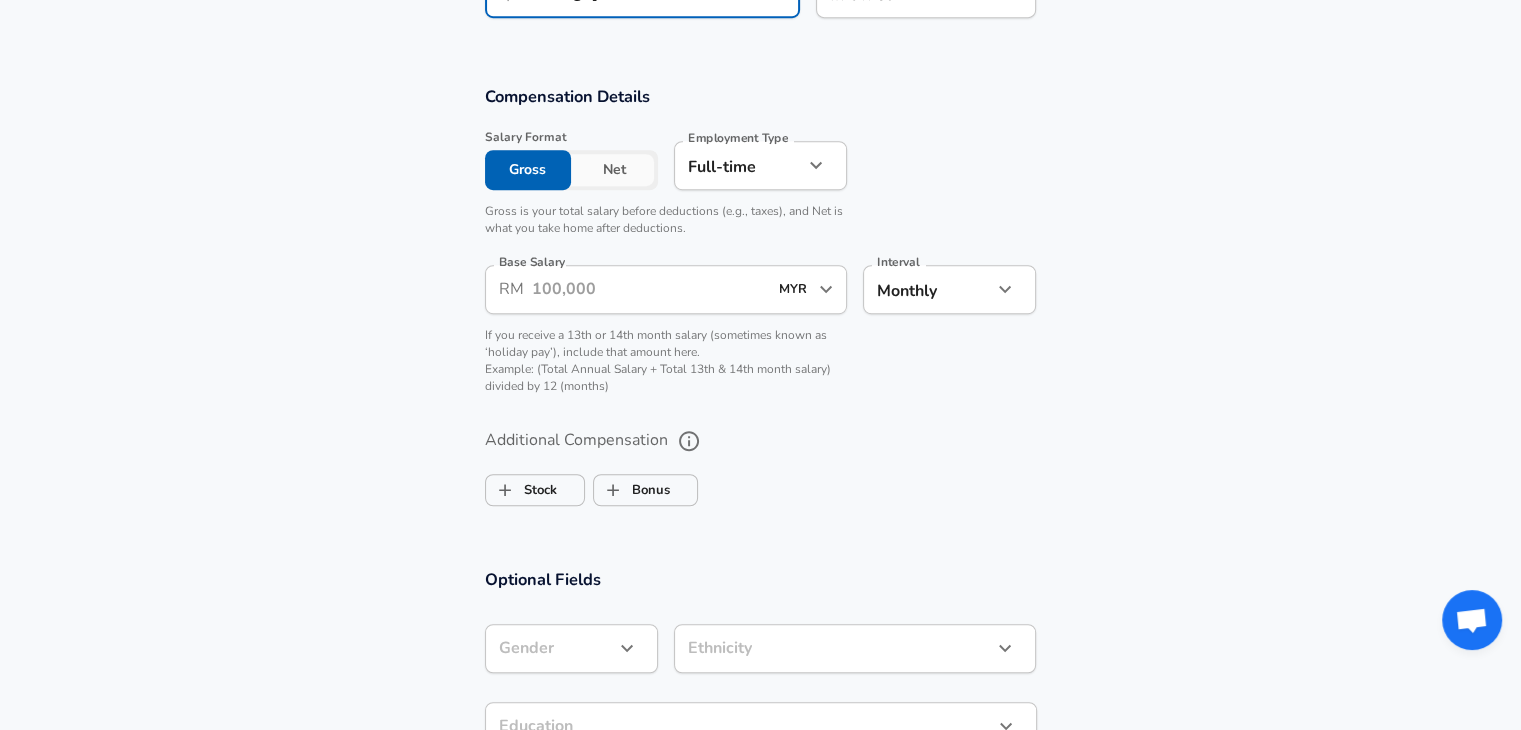 click on "Base Salary" at bounding box center [650, 289] 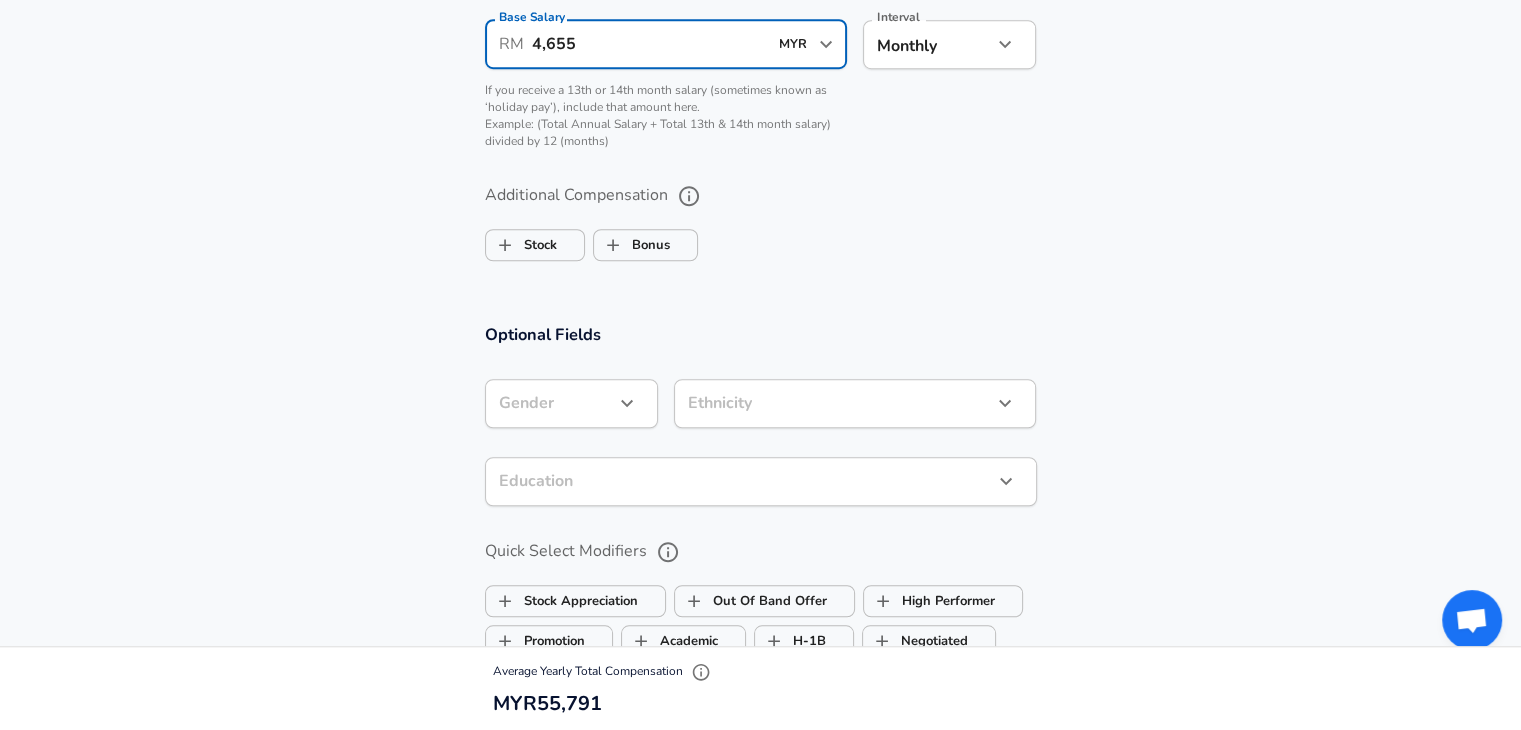 scroll, scrollTop: 1600, scrollLeft: 0, axis: vertical 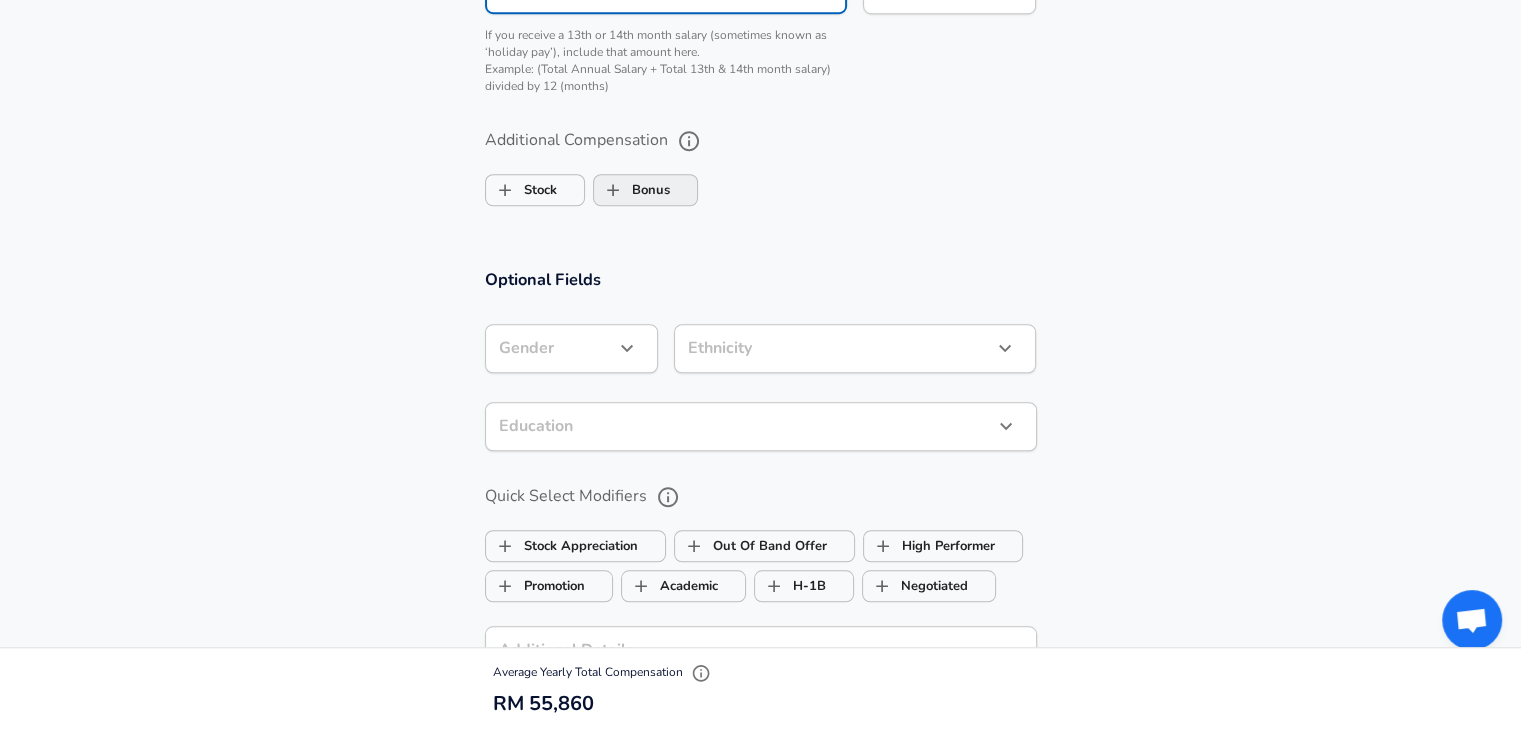 type on "4,655" 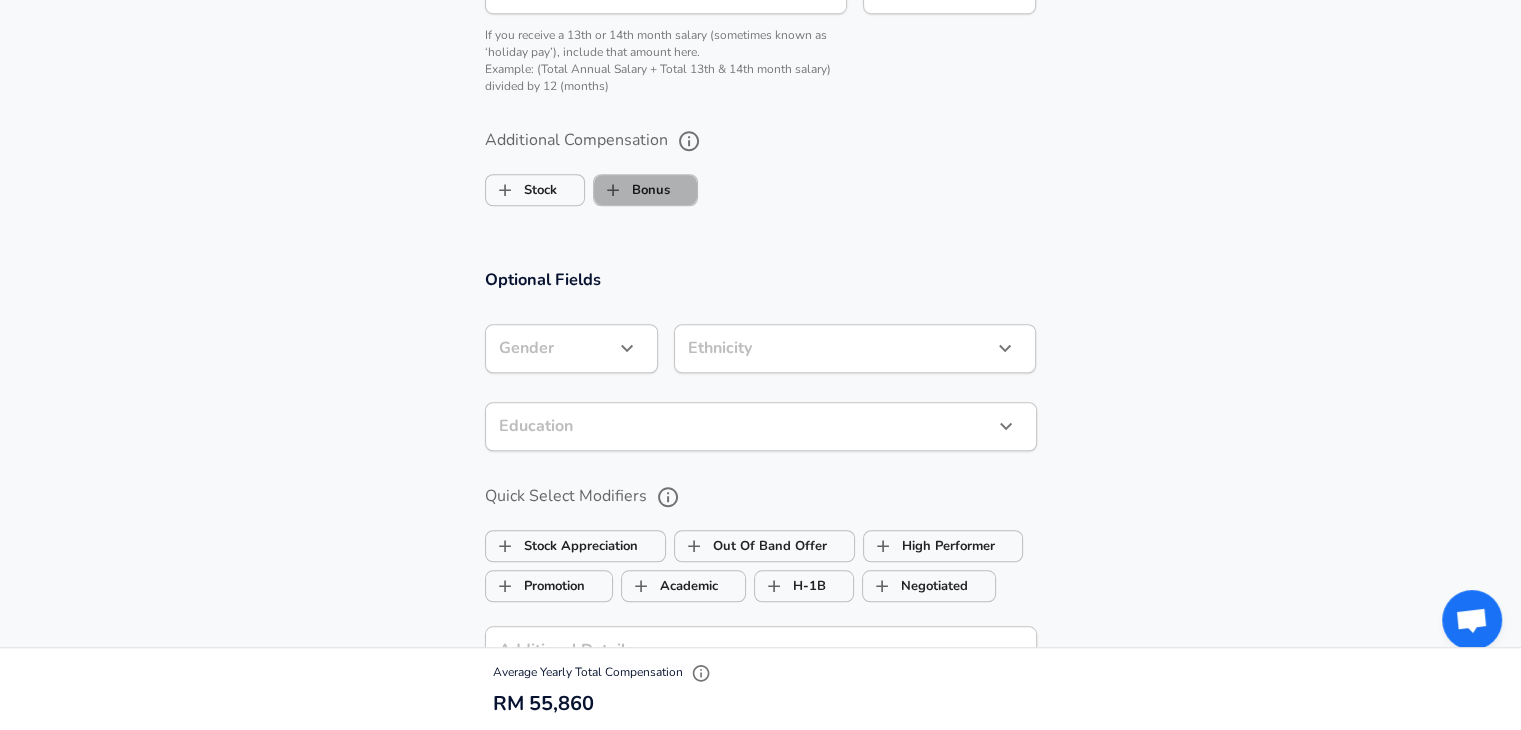 click on "Bonus" at bounding box center (632, 190) 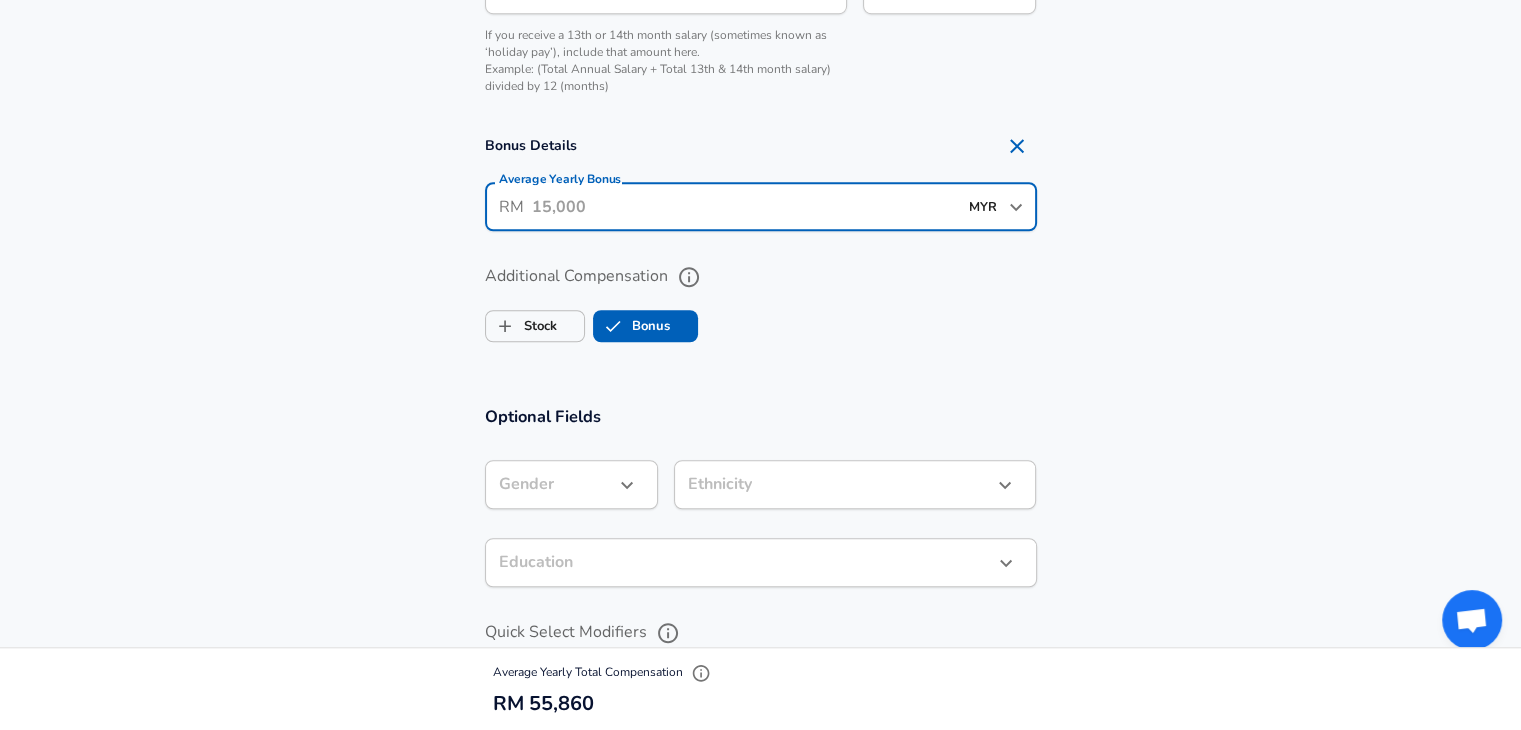 click on "Average Yearly Bonus" at bounding box center (744, 206) 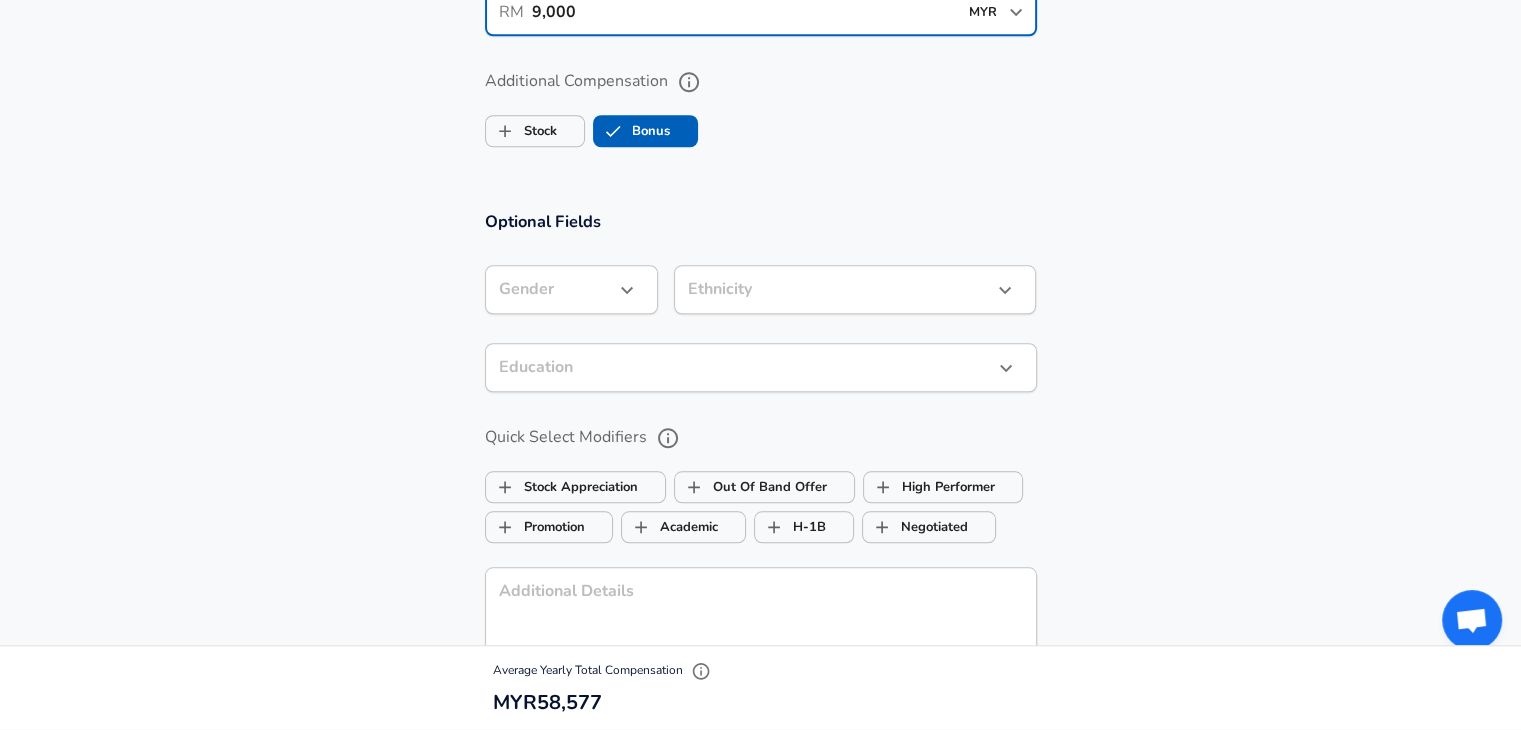 scroll, scrollTop: 1800, scrollLeft: 0, axis: vertical 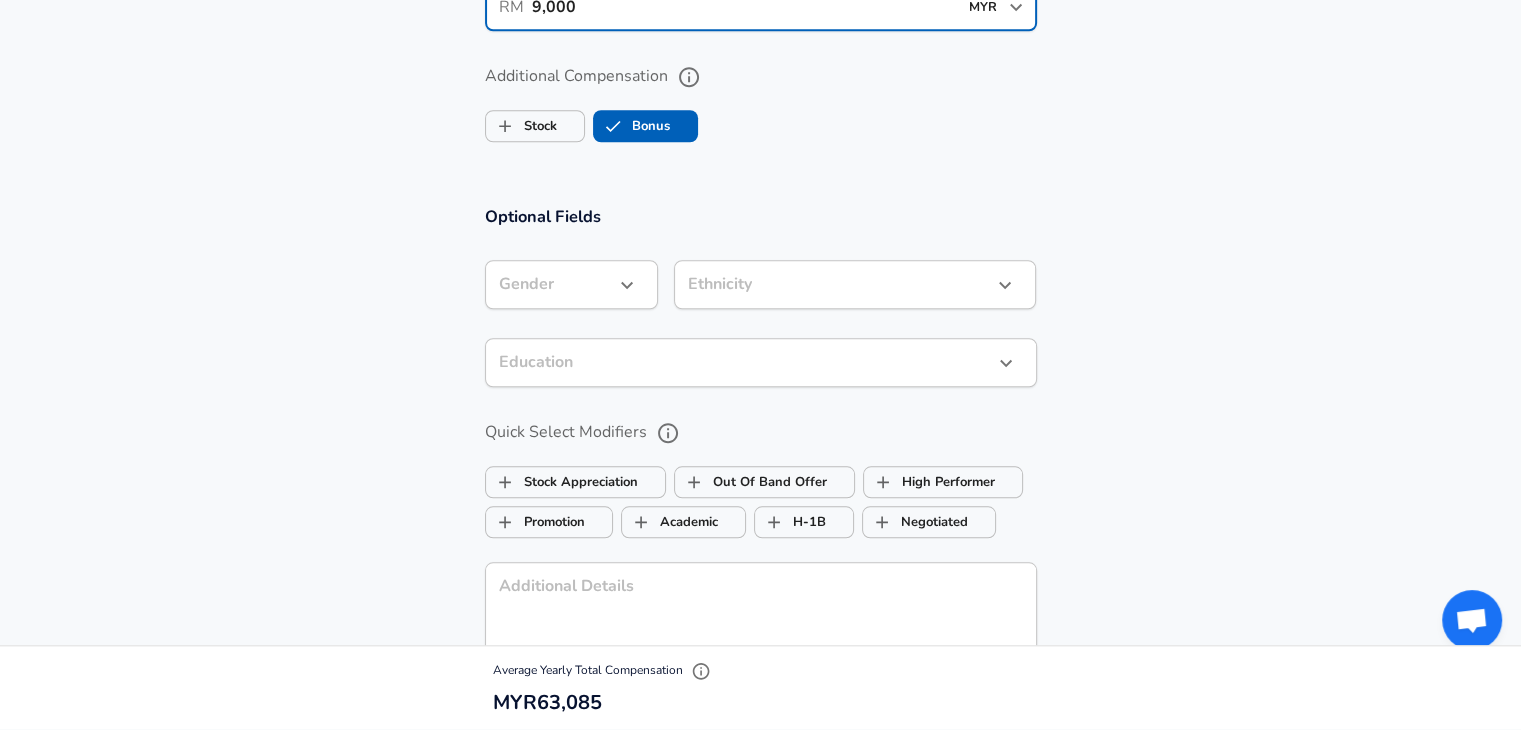 type on "9,000" 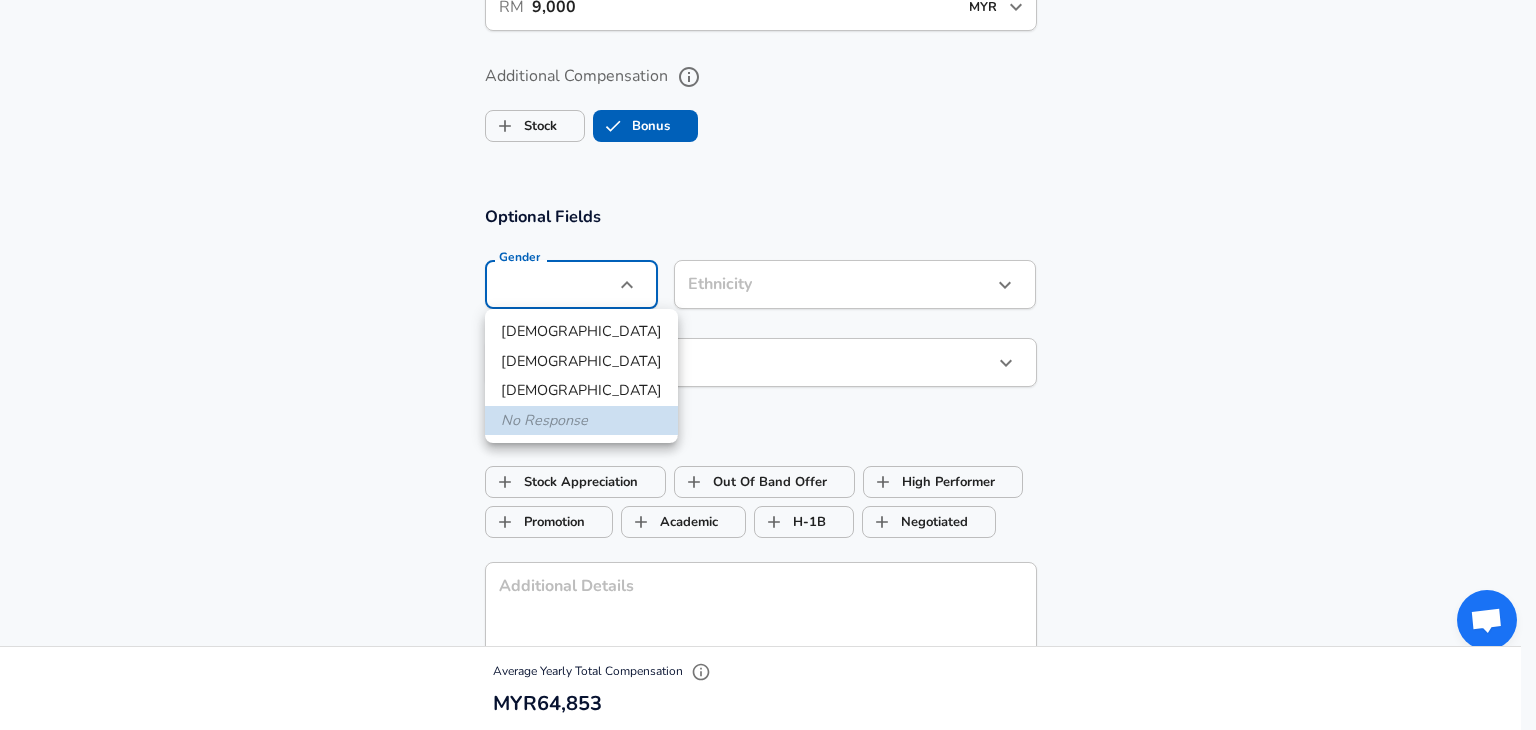 click on "[DEMOGRAPHIC_DATA]" at bounding box center [581, 332] 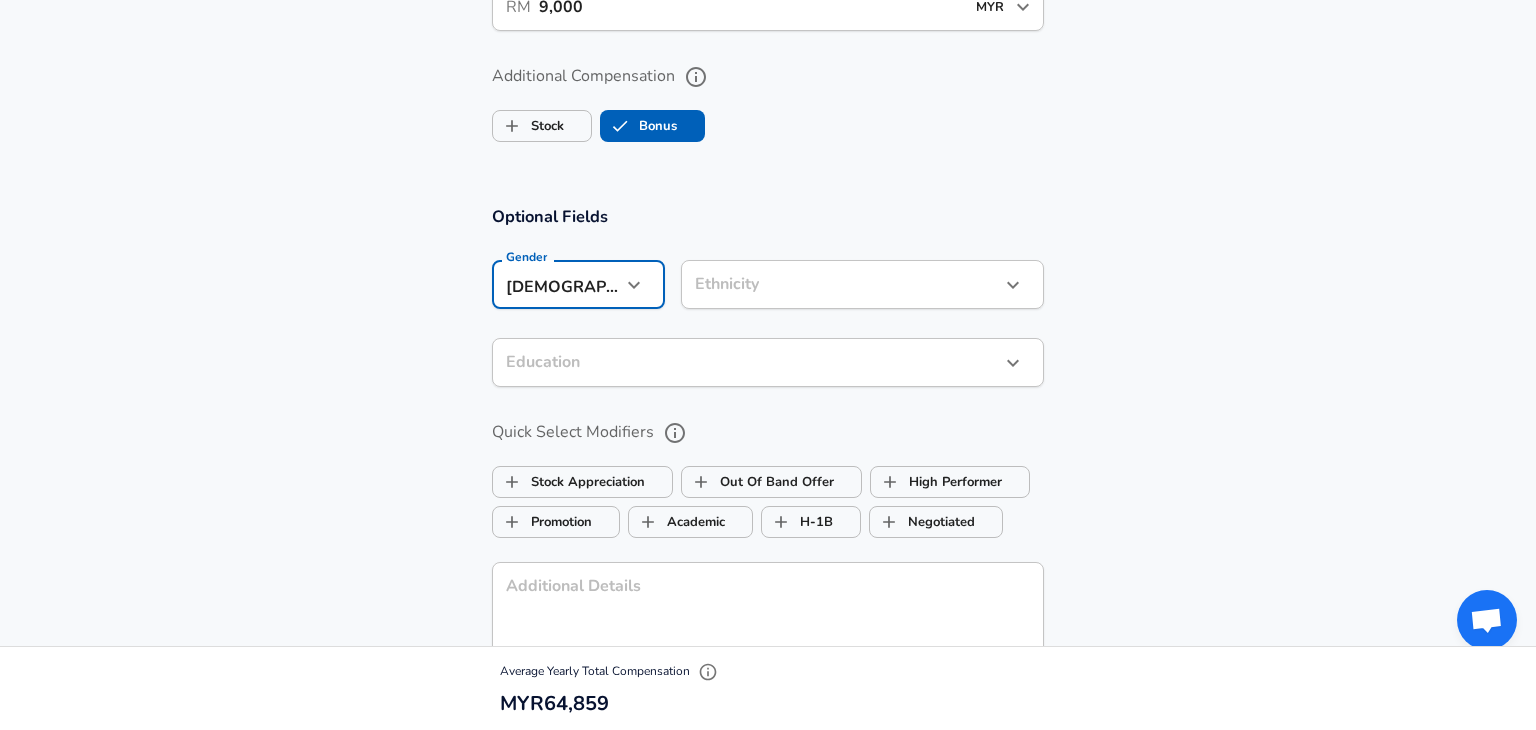 type on "[DEMOGRAPHIC_DATA]" 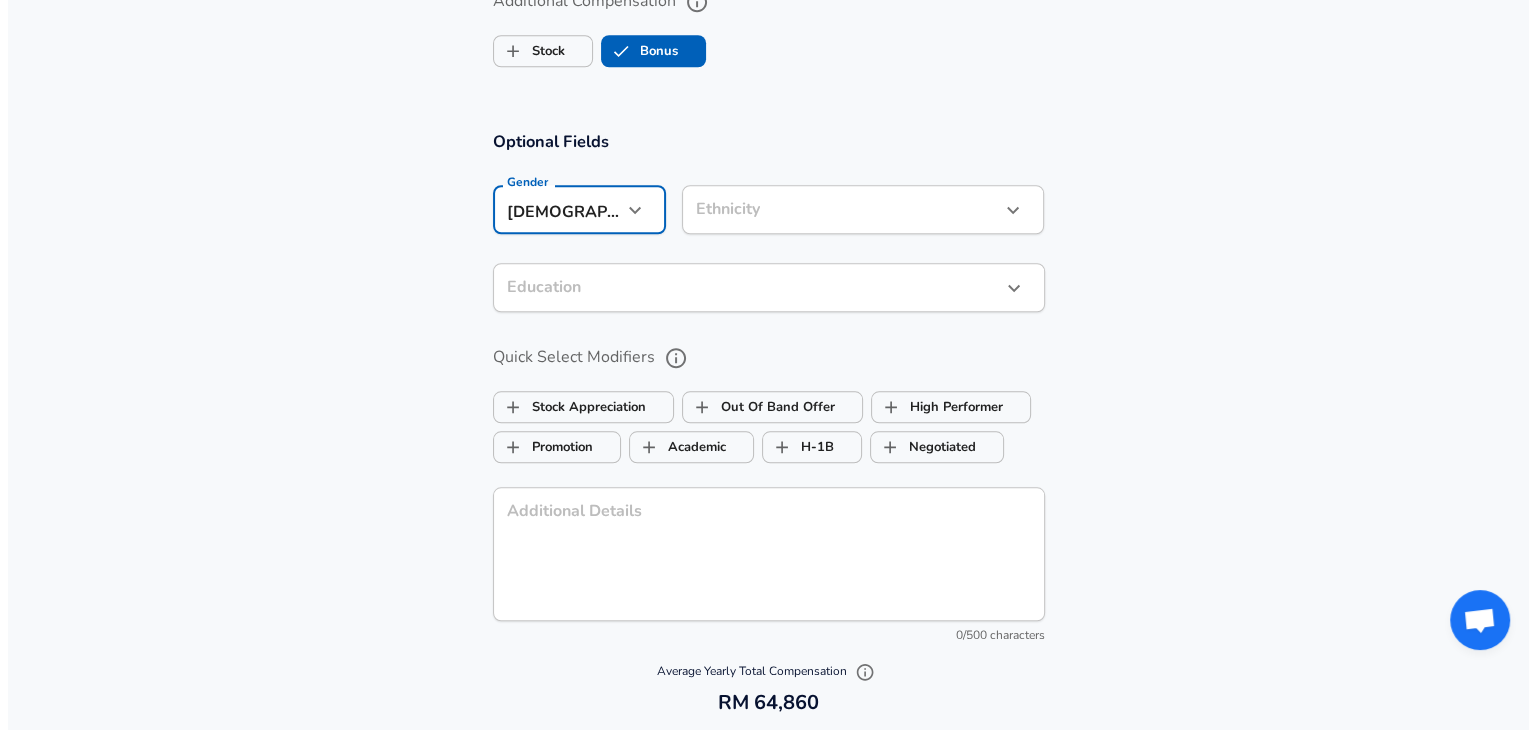 scroll, scrollTop: 2000, scrollLeft: 0, axis: vertical 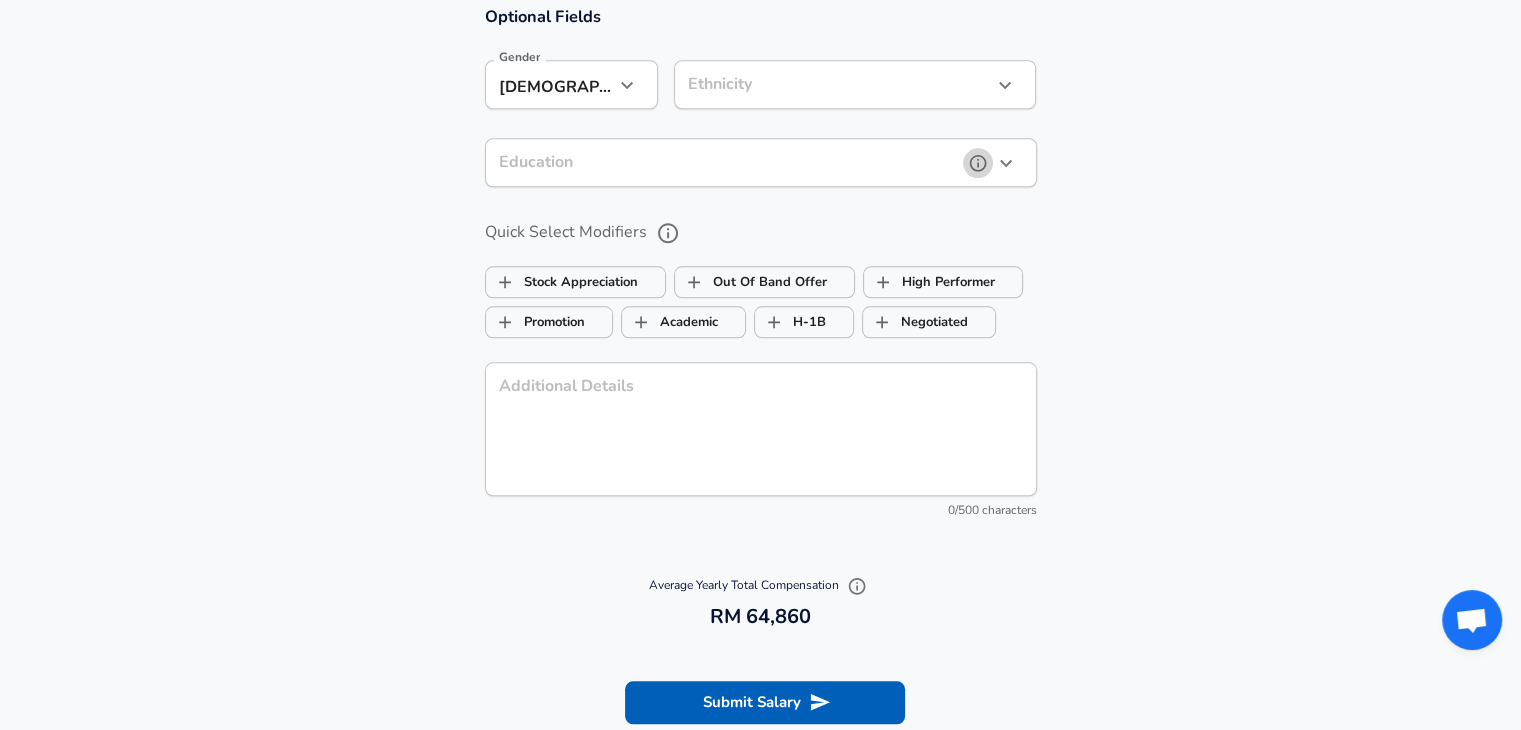 click 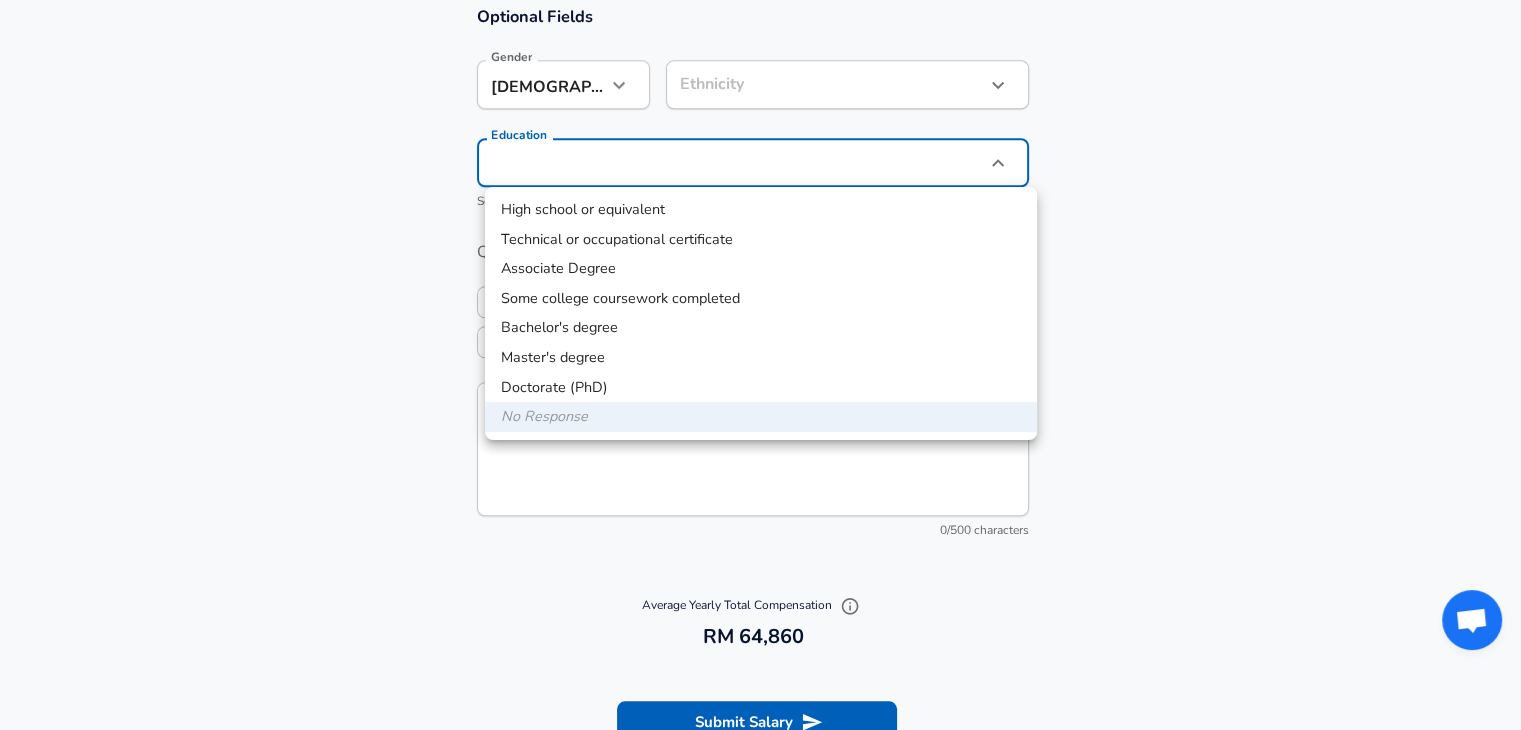 click on "Restart Add Your Salary Upload your offer letter   to verify your submission Enhance Privacy and Anonymity Yes Automatically hides specific fields until there are enough submissions to safely display the full details.   More Details Based on your submission and the data points that we have already collected, we will automatically hide and anonymize specific fields if there aren't enough data points to remain sufficiently anonymous. Company & Title Information   Enter the company you received your offer from Company Western Digital Company   Select the title that closest resembles your official title. This should be similar to the title that was present on your offer letter. Title Manufacturing Engineer Title Job Family Mechanical Engineer Job Family Select Specialization Manufacturing Manufacturing Select Specialization   Your level on the career ladder. e.g. L3 or Senior Product Manager or Principal Engineer or Distinguished Engineer Level SENIOR Level Work Experience and Location New Offer Employee No no 12" at bounding box center [760, -1635] 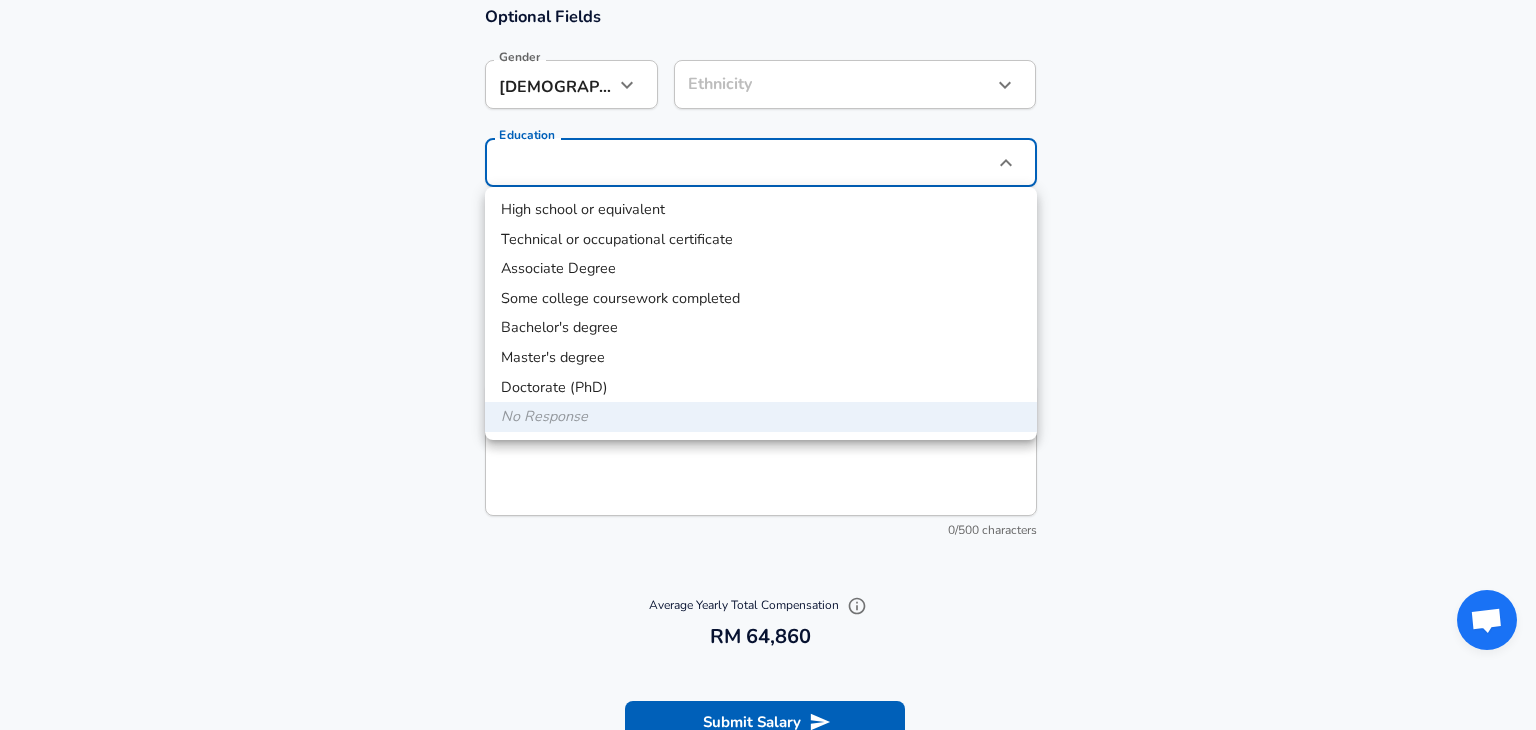click on "Bachelor's degree" at bounding box center (761, 328) 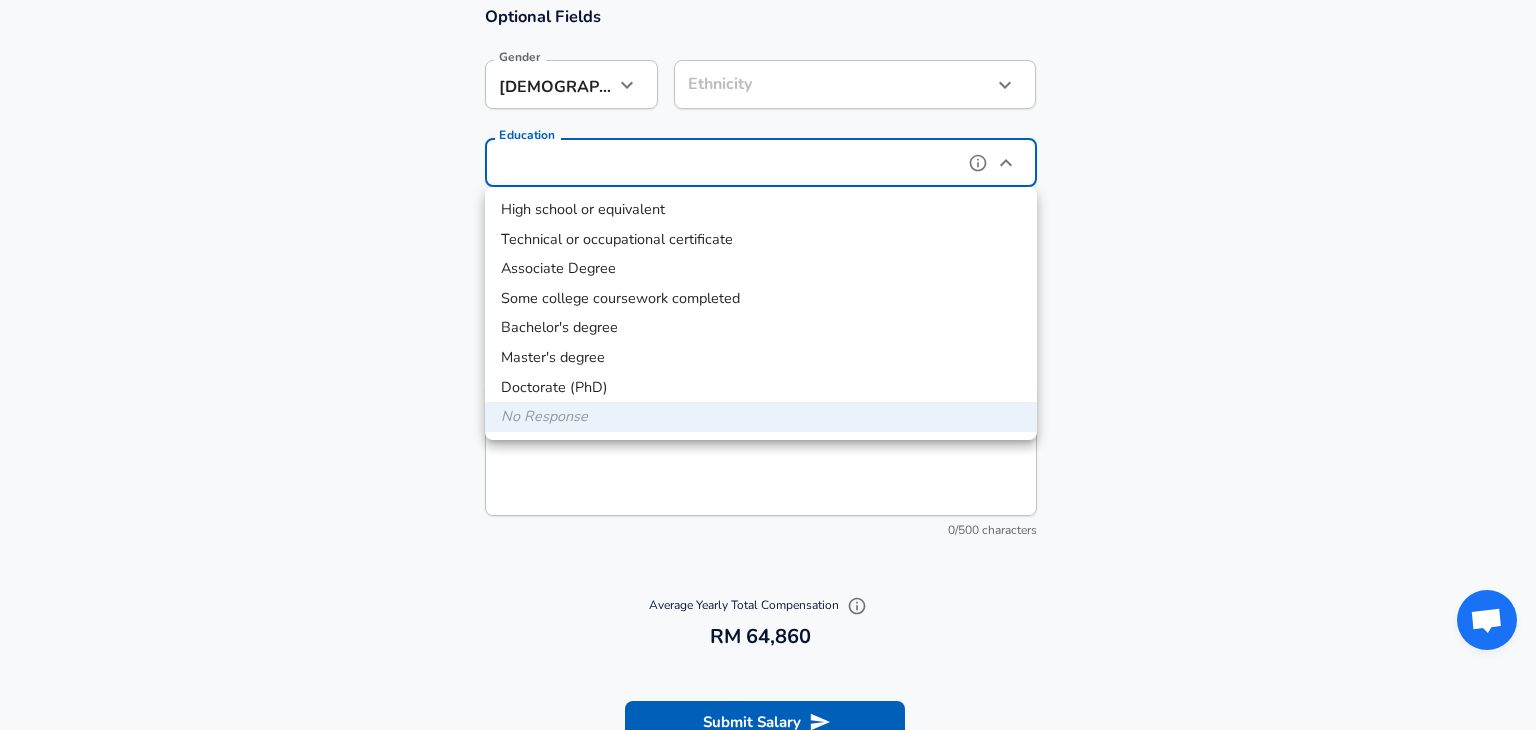 type on "Bachelors degree" 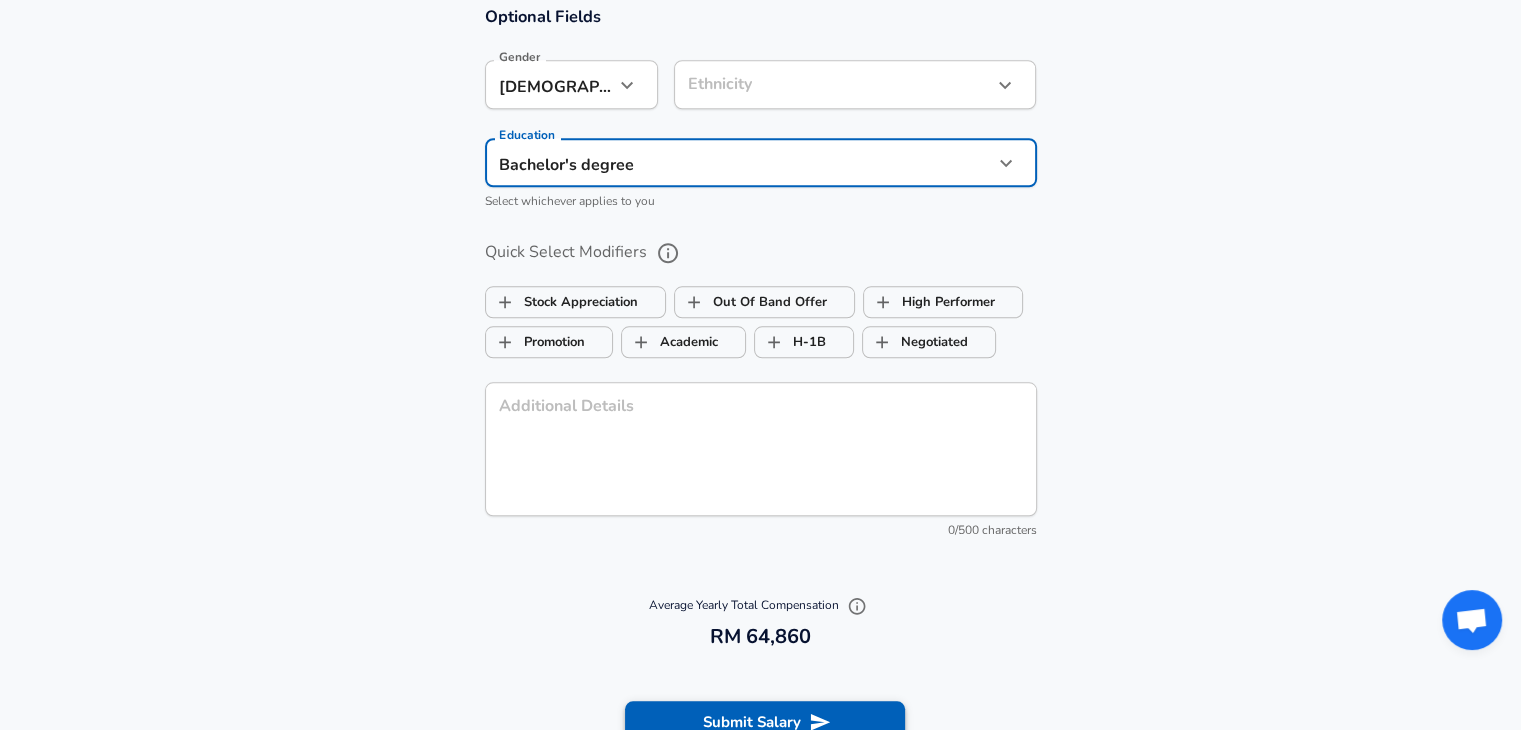 click 